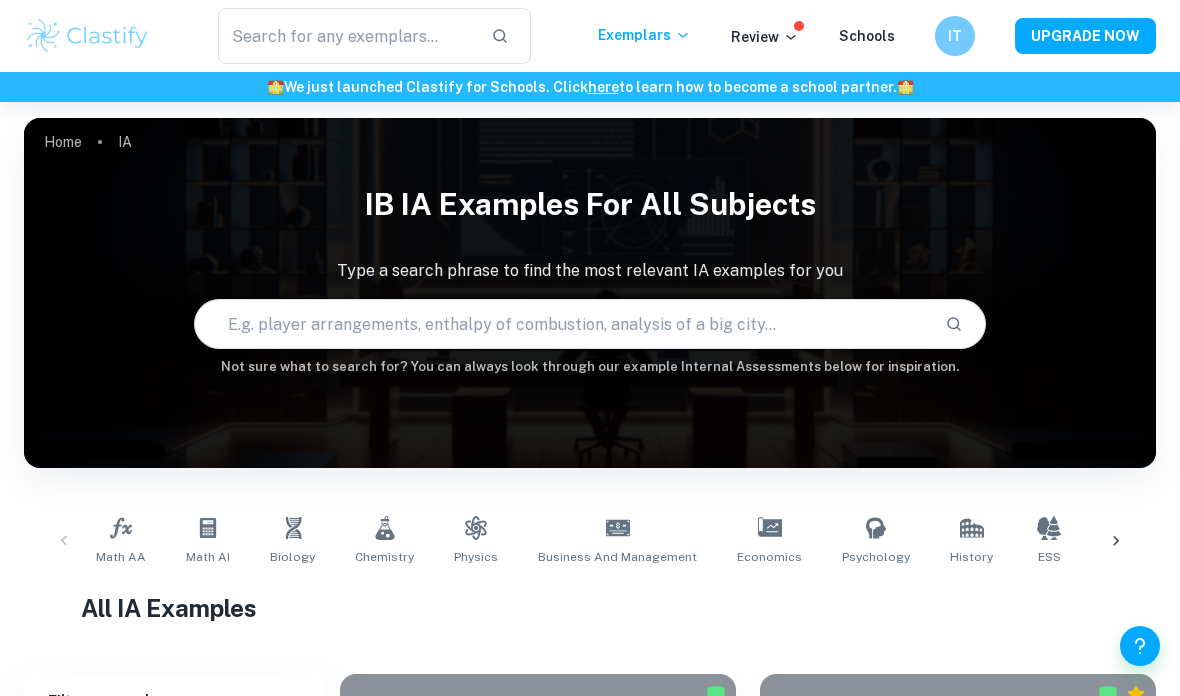 scroll, scrollTop: 0, scrollLeft: 0, axis: both 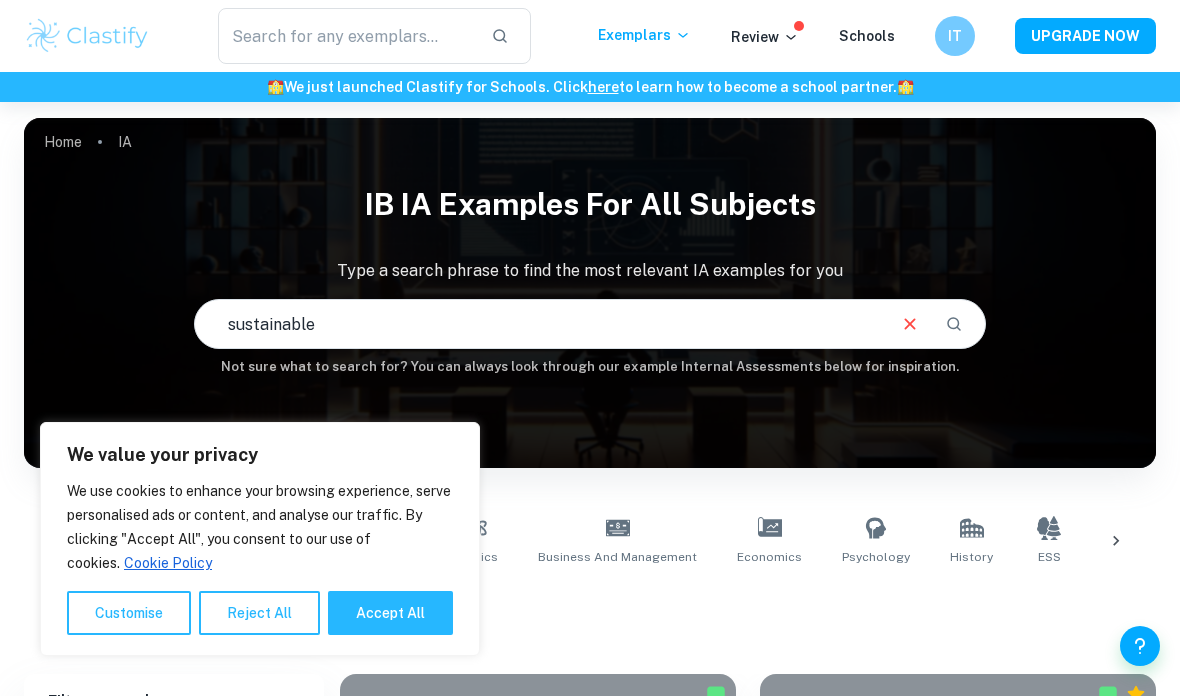 type on "sustainable" 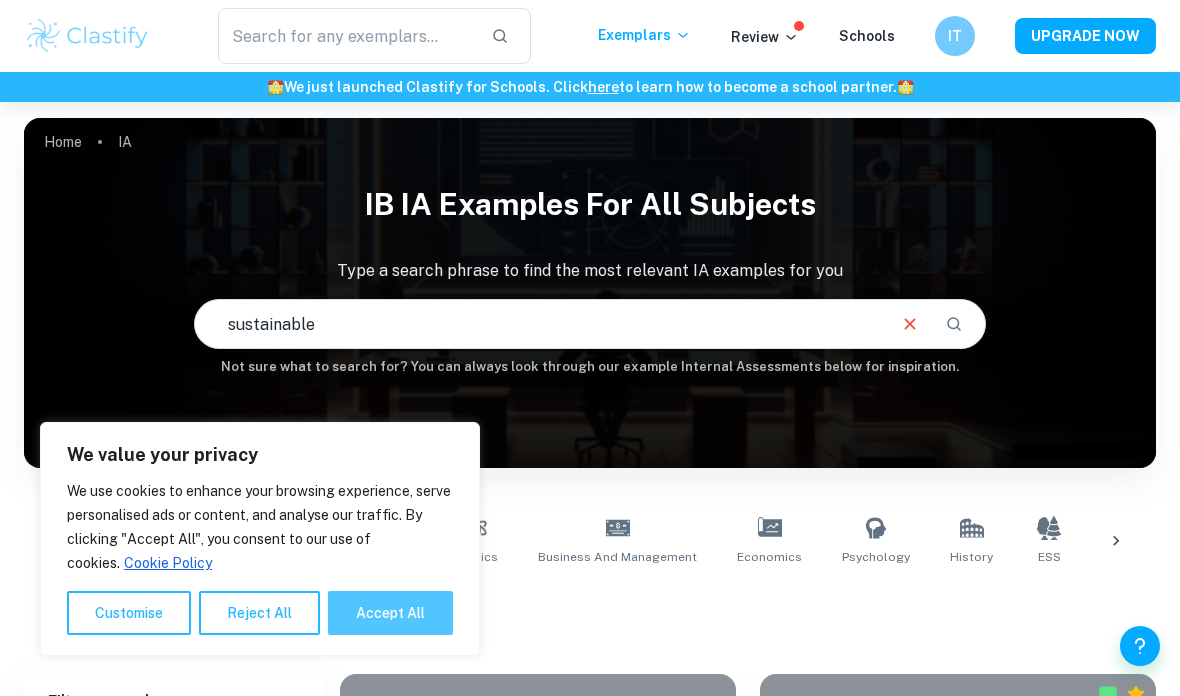 click on "Accept All" at bounding box center (390, 613) 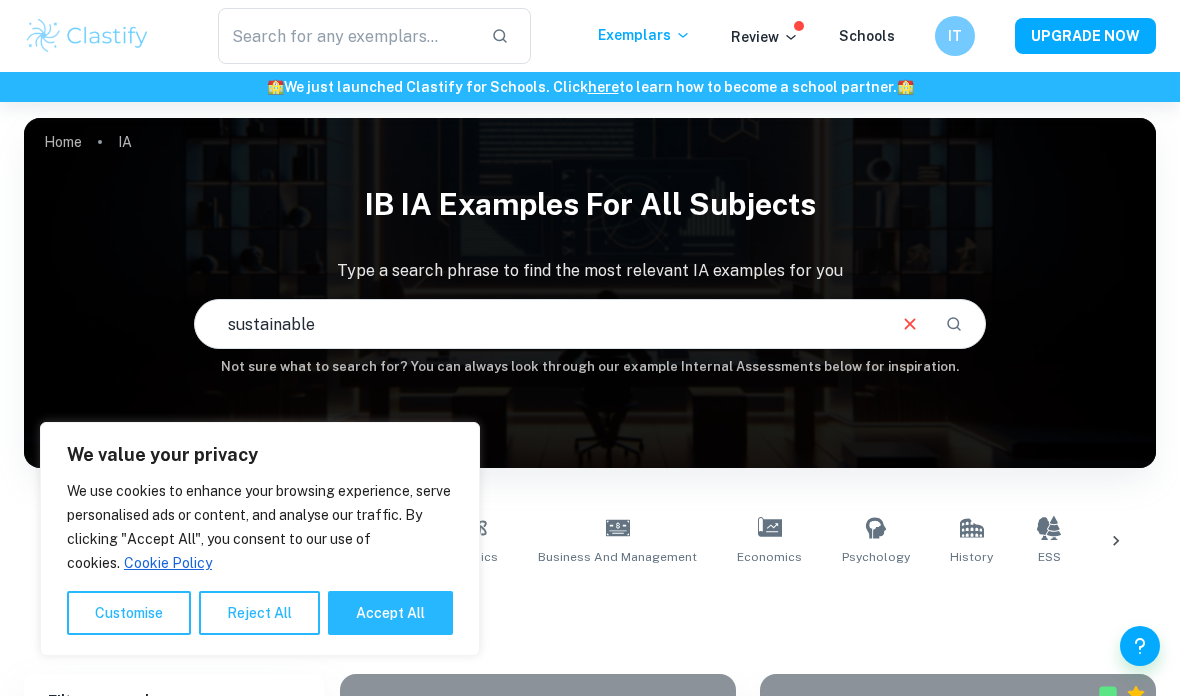 checkbox on "true" 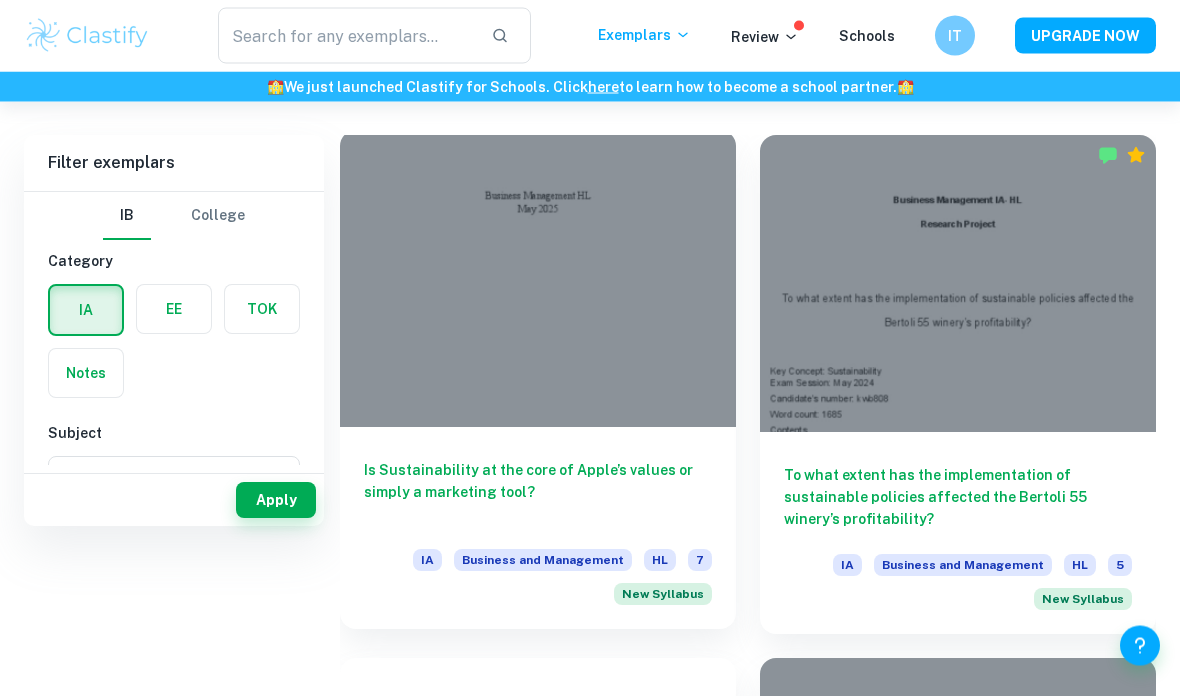 scroll, scrollTop: 647, scrollLeft: 0, axis: vertical 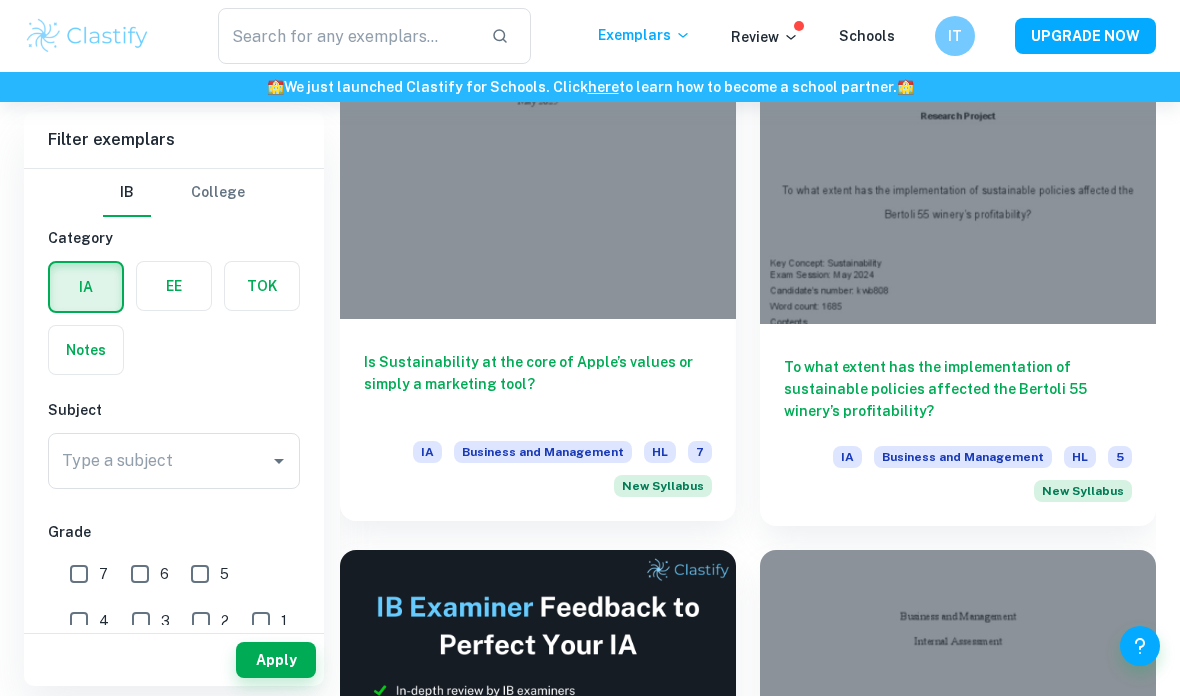 click on "Is Sustainability at the core of Apple’s values or simply a marketing tool?  IA Business and Management HL 7 New Syllabus" at bounding box center (538, 420) 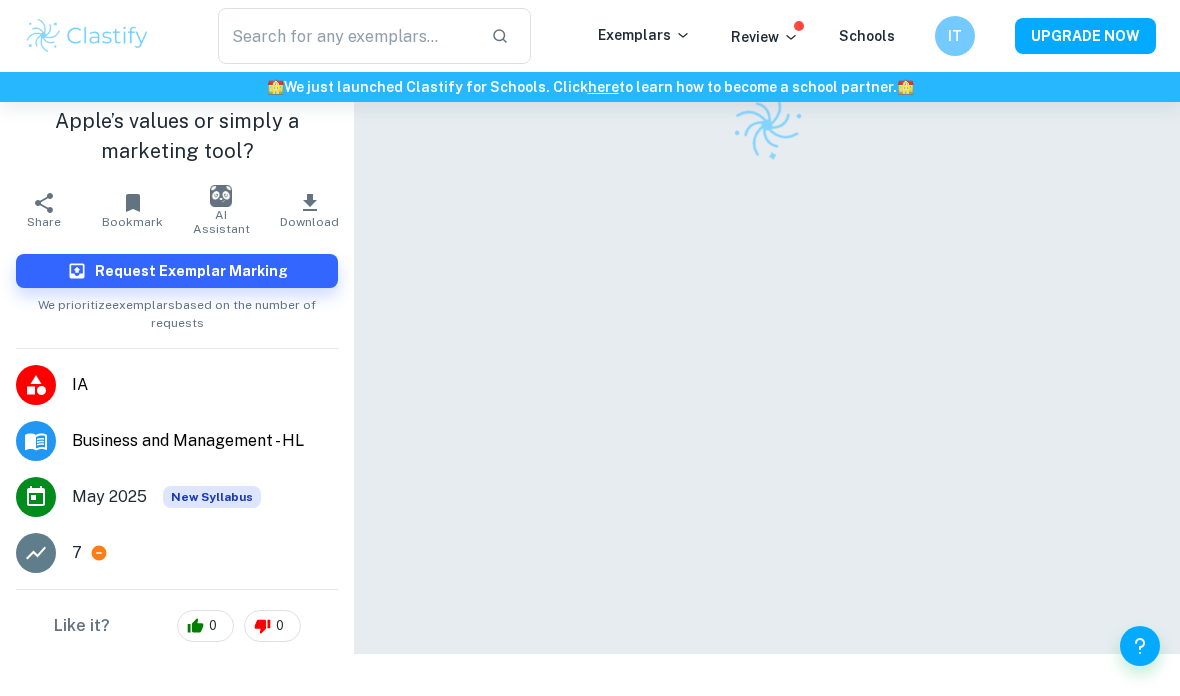 scroll, scrollTop: 135, scrollLeft: 0, axis: vertical 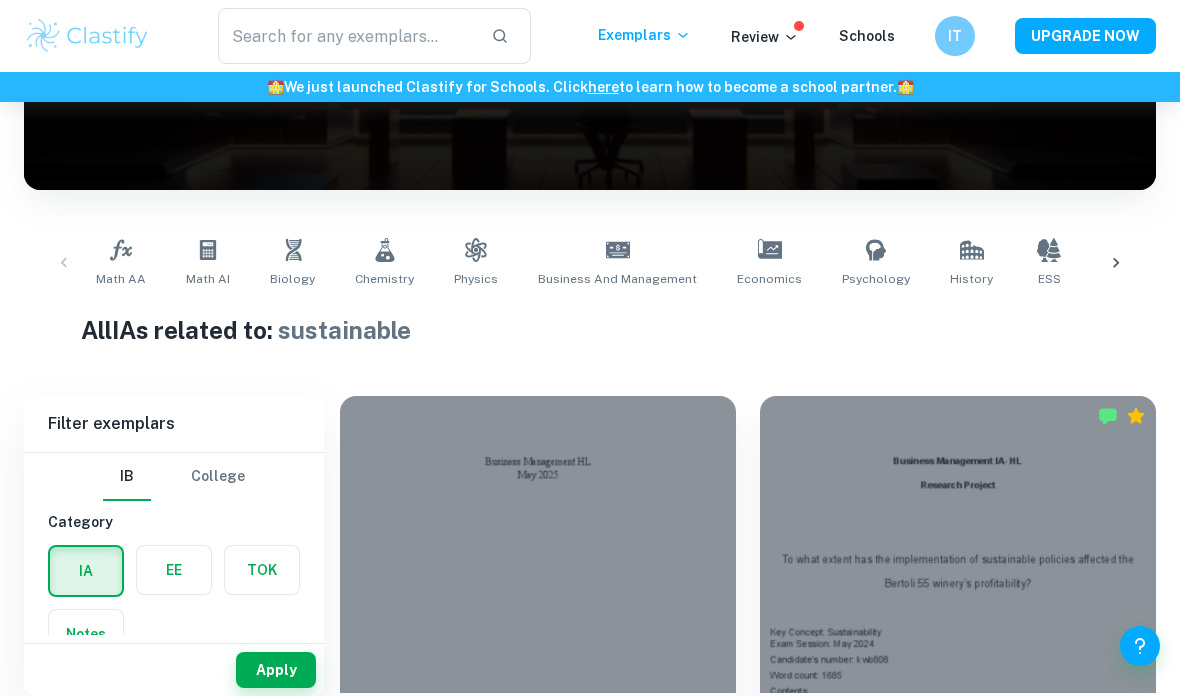 click at bounding box center (174, 570) 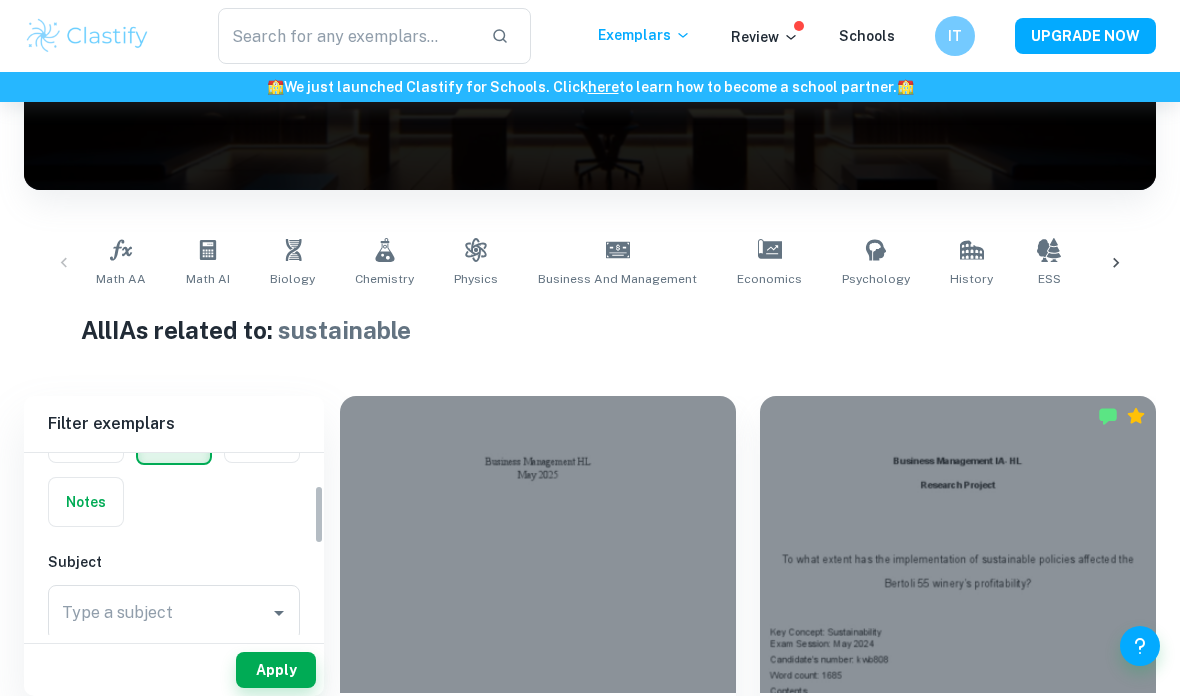 scroll, scrollTop: 138, scrollLeft: 0, axis: vertical 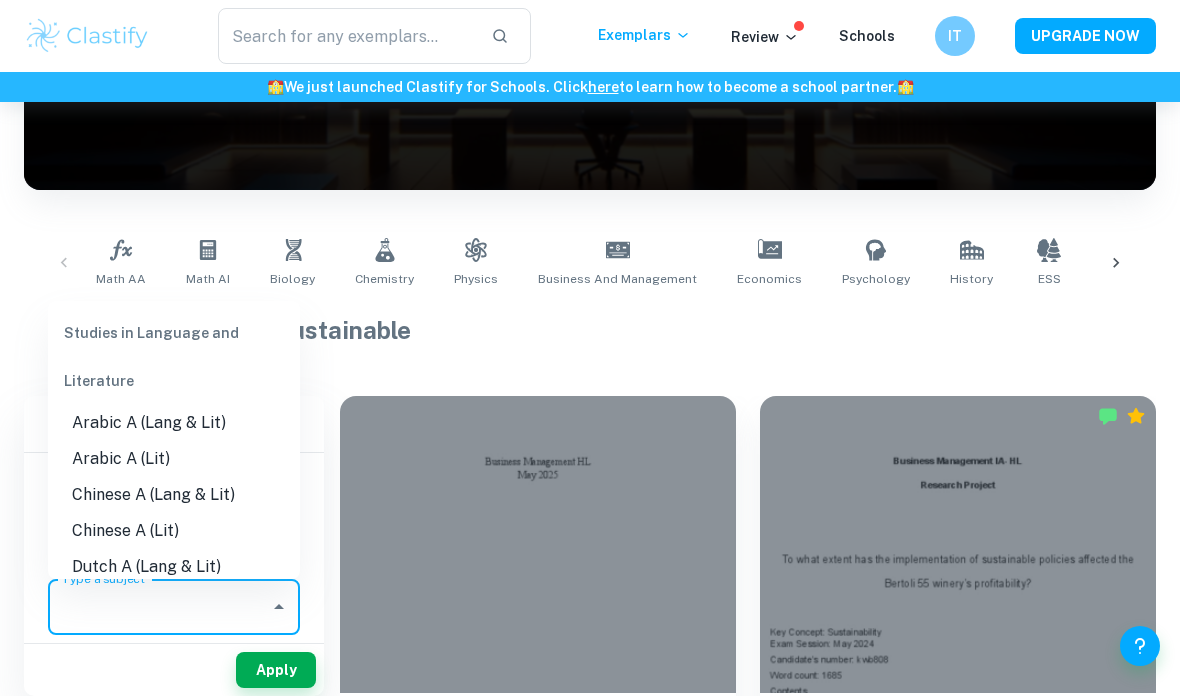 click on "Type a subject" at bounding box center [159, 607] 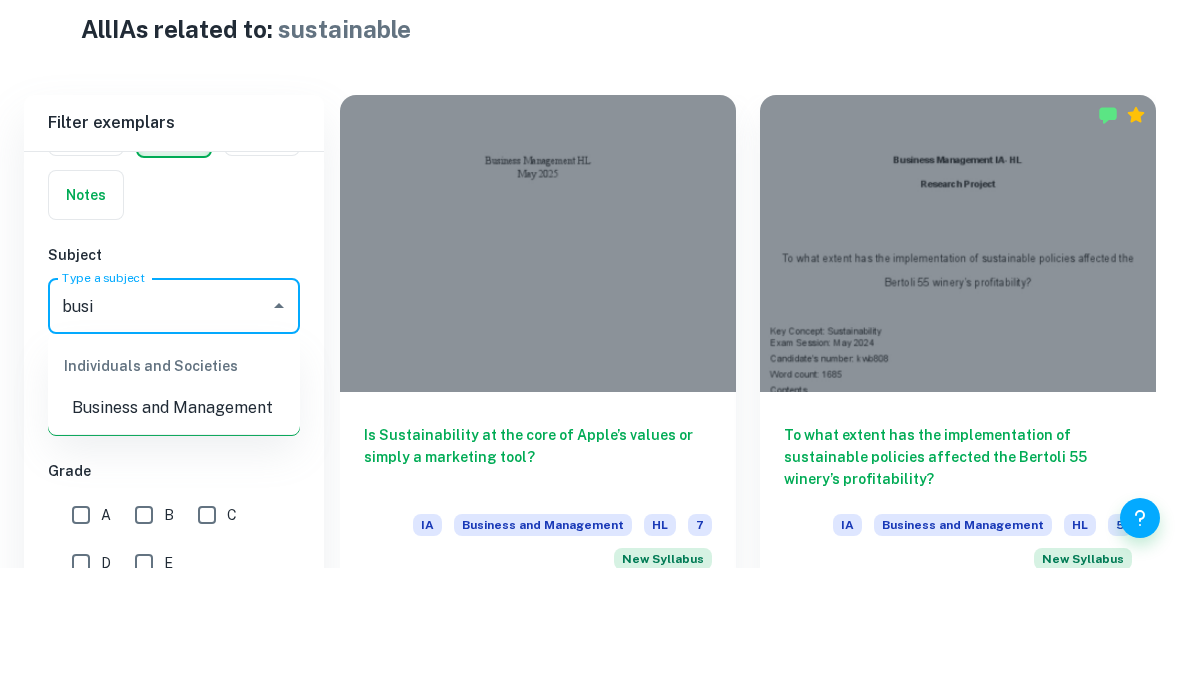 click on "Business and Management" at bounding box center (174, 536) 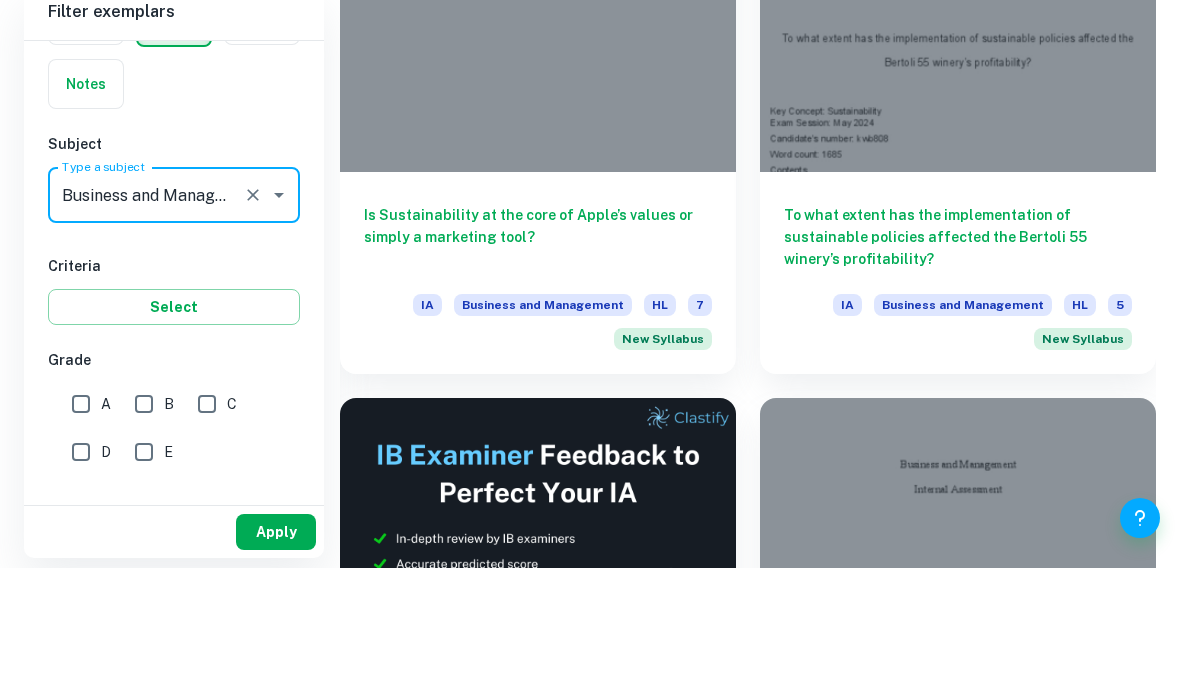 click on "Apply" at bounding box center (276, 660) 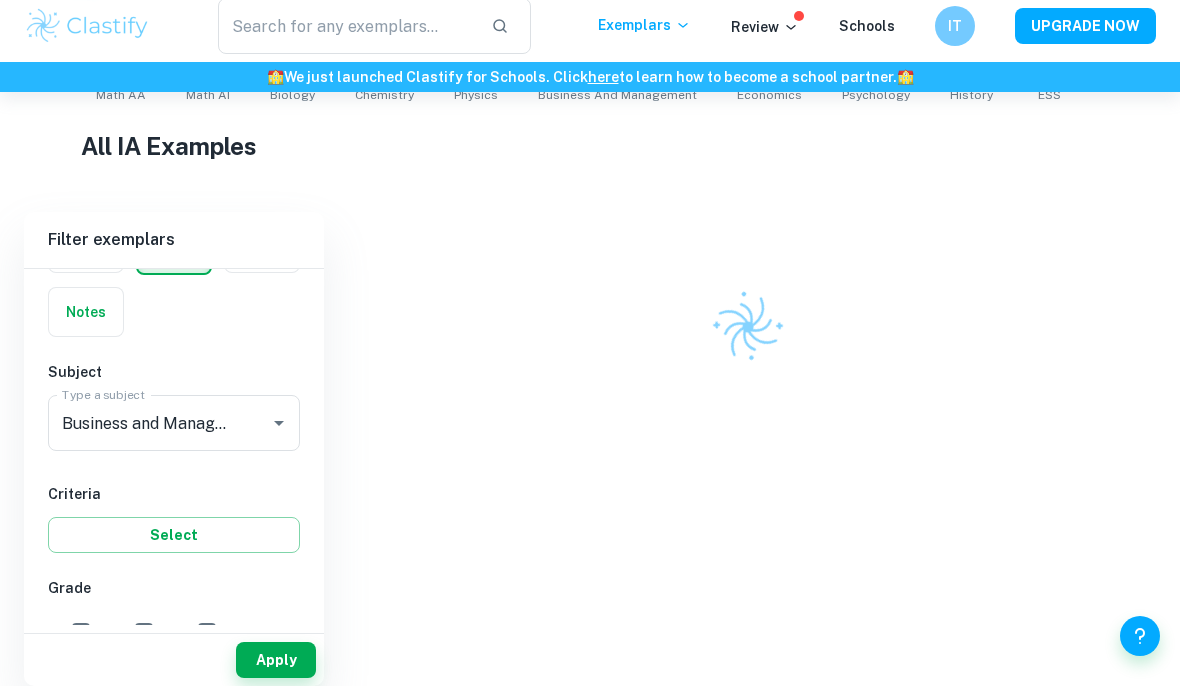 scroll, scrollTop: 432, scrollLeft: 0, axis: vertical 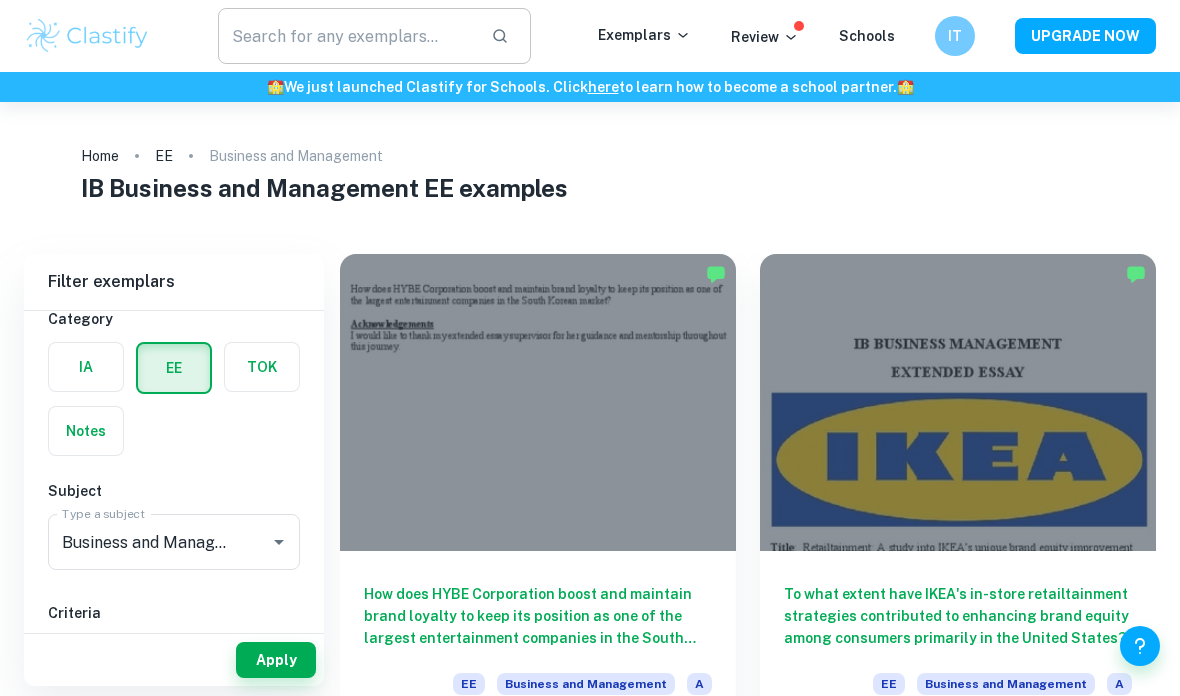 click at bounding box center (346, 36) 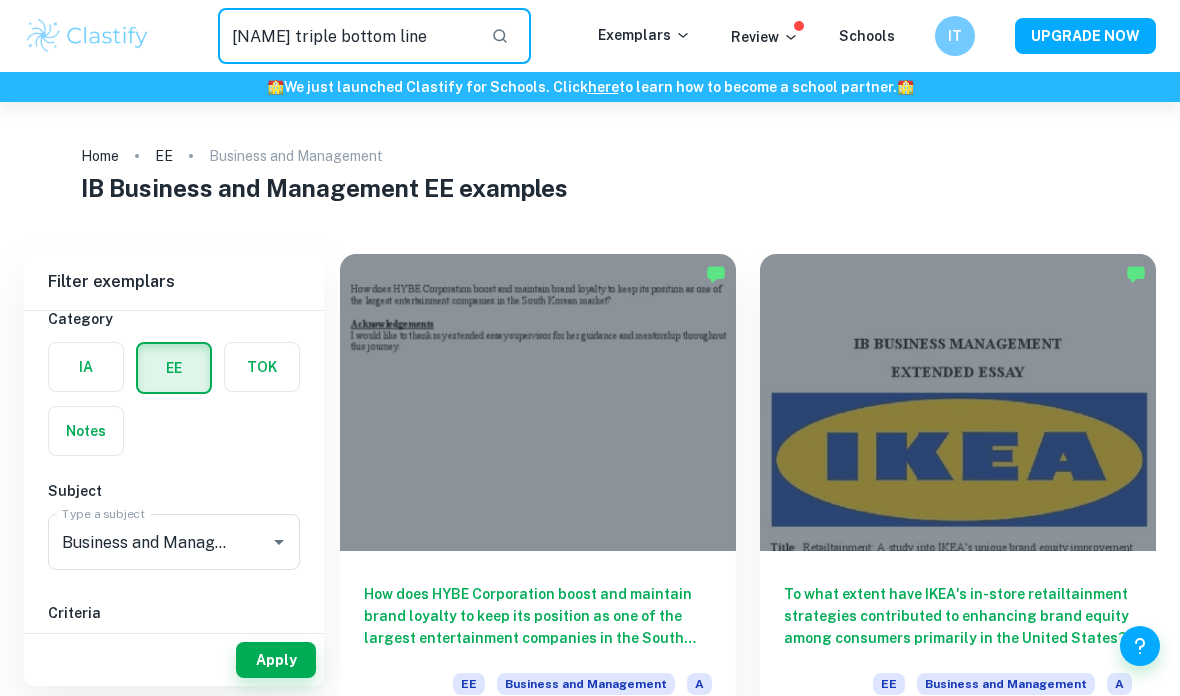 type on "[NAME] triple bottom line" 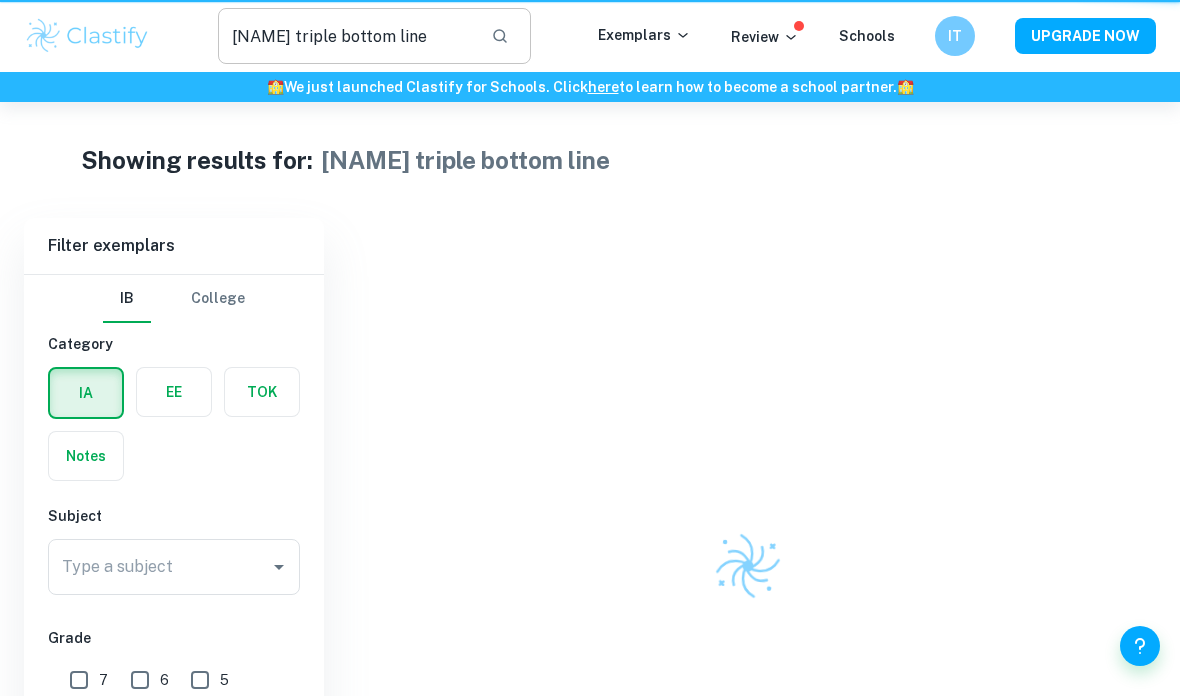scroll, scrollTop: 80, scrollLeft: 0, axis: vertical 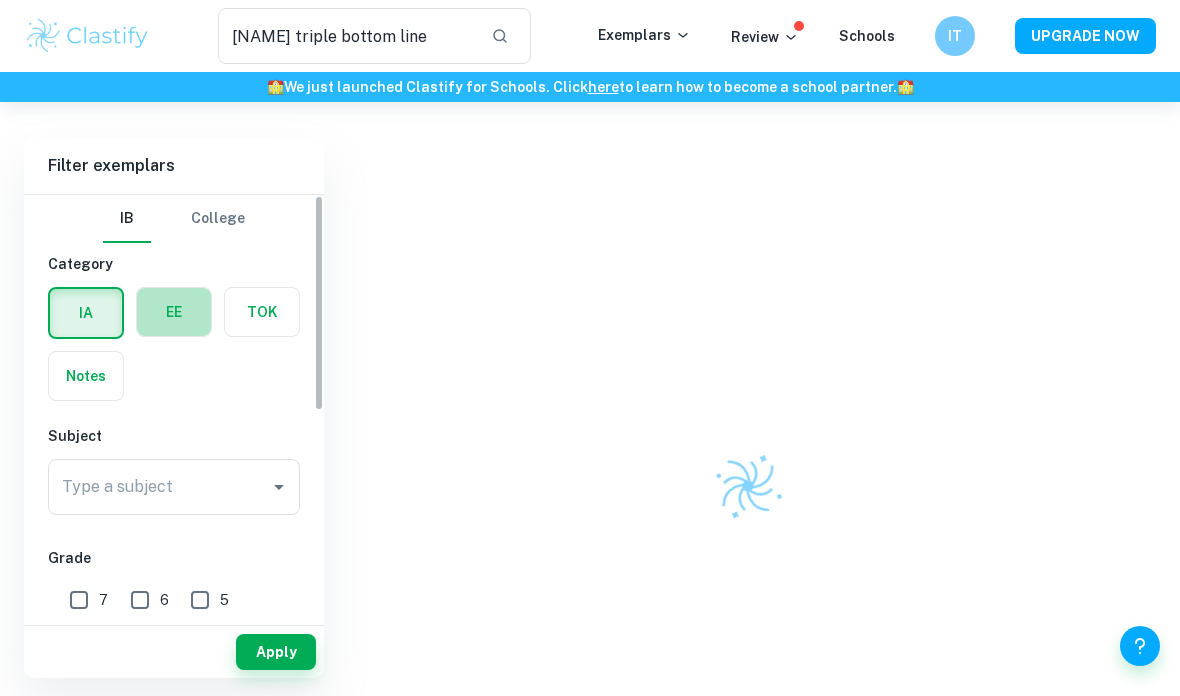 click at bounding box center [174, 312] 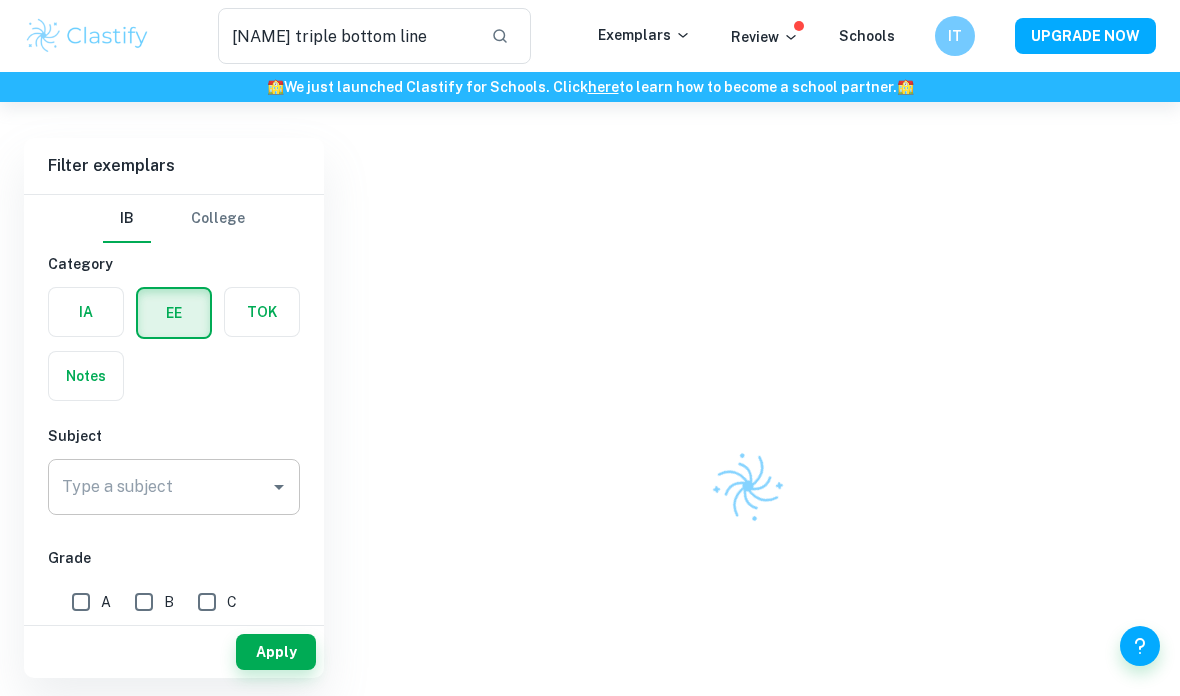 click on "Type a subject" at bounding box center (159, 487) 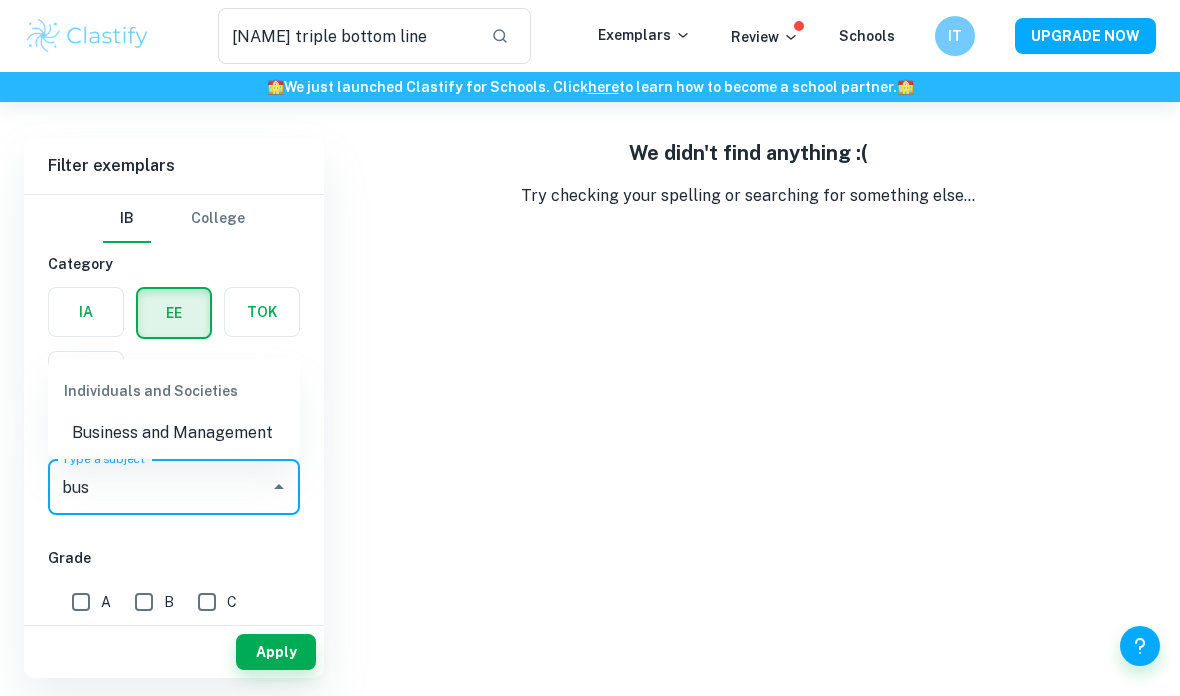 click on "Individuals and Societies Business and Management" at bounding box center [174, 409] 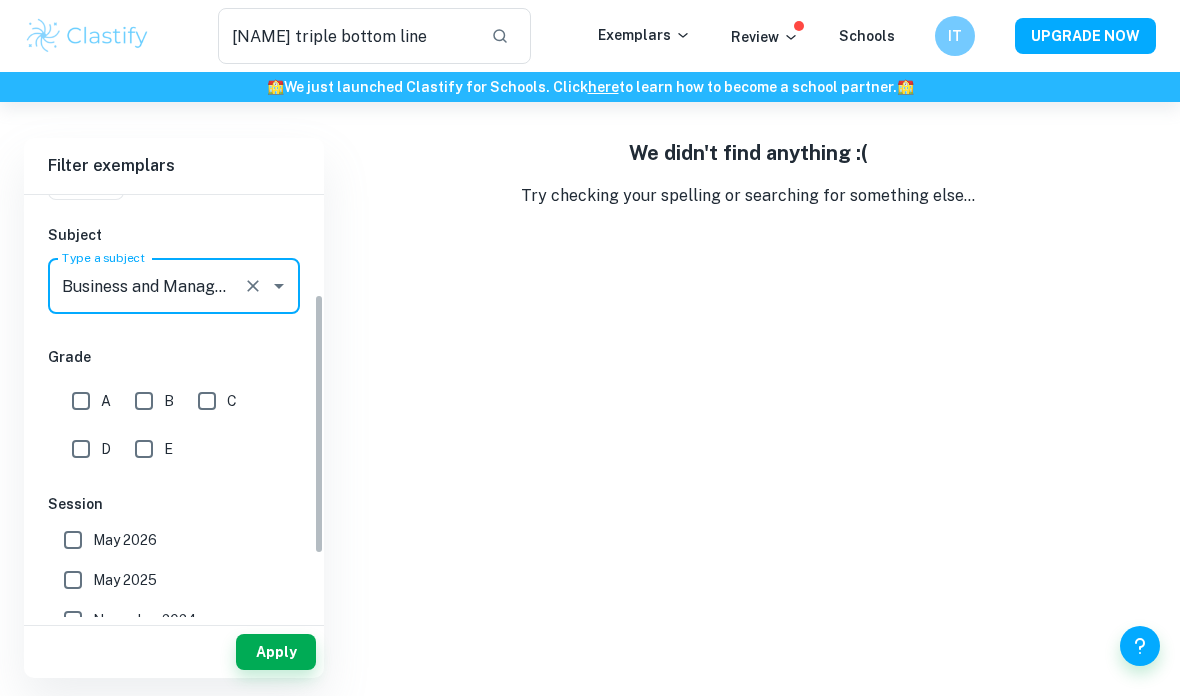 scroll, scrollTop: 129, scrollLeft: 0, axis: vertical 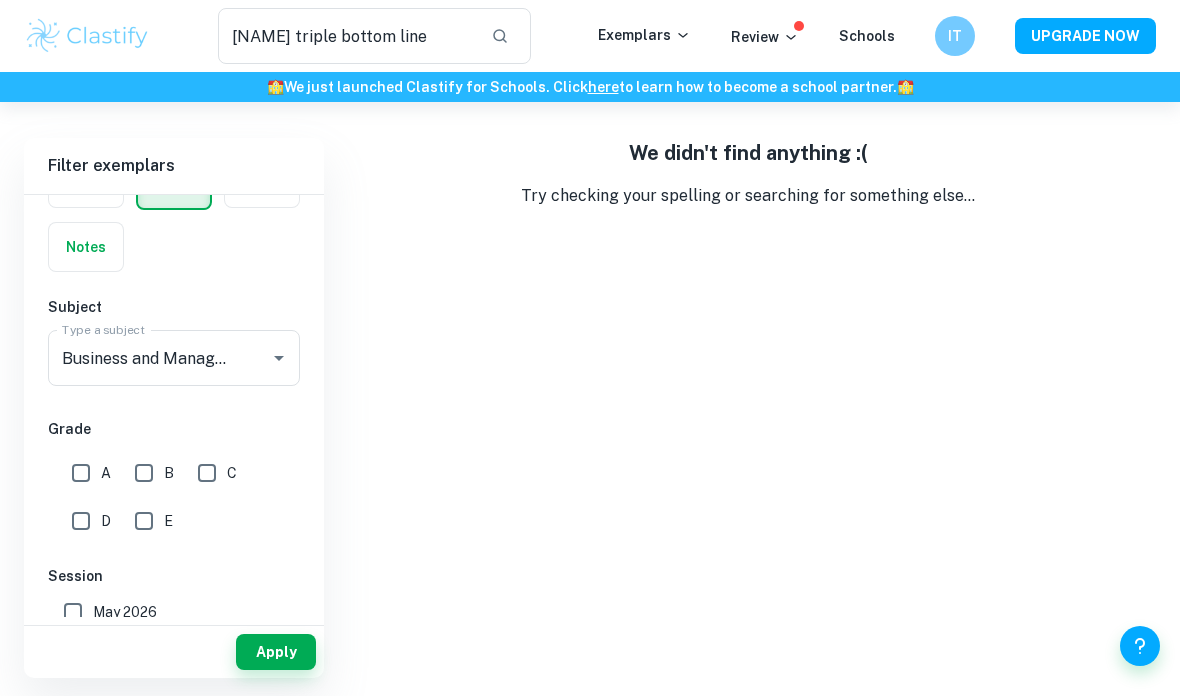 click on "Type a subject Business and Management Type a subject" at bounding box center (174, 362) 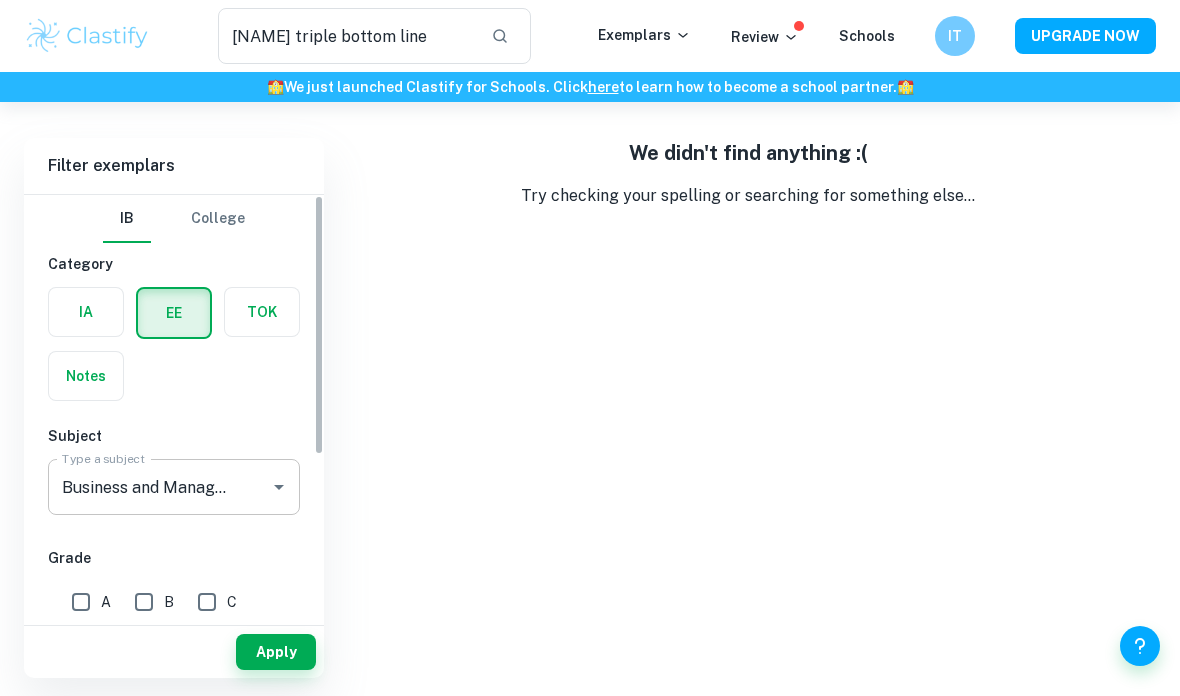 scroll, scrollTop: 0, scrollLeft: 0, axis: both 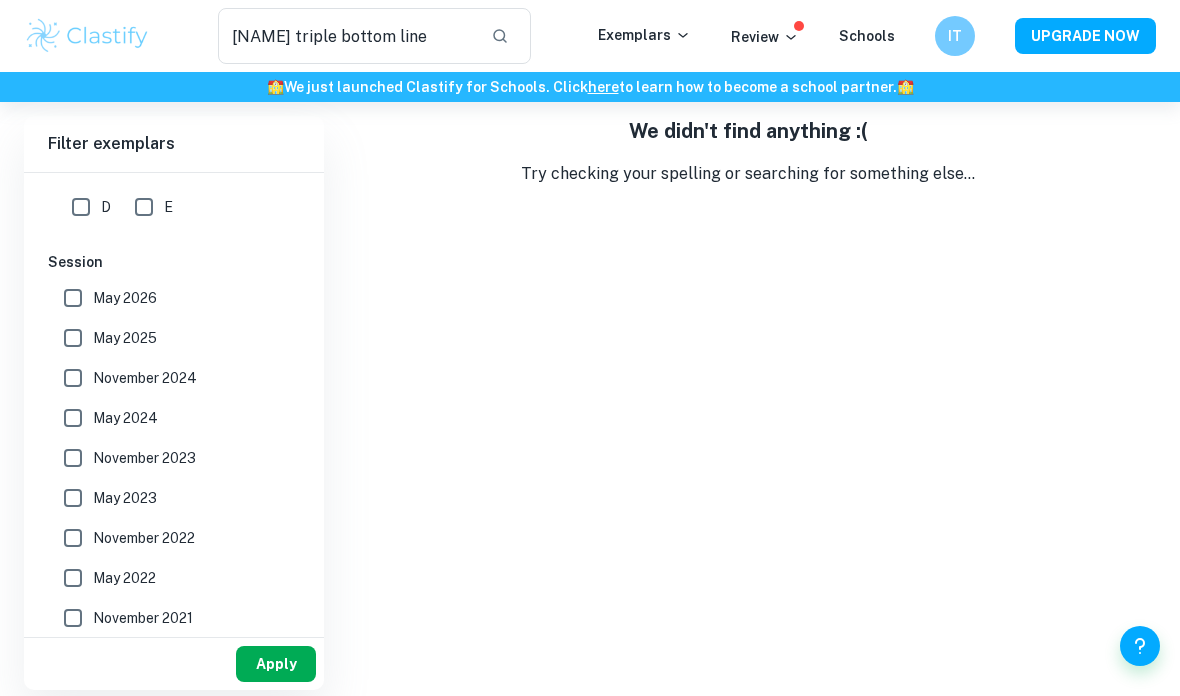 click on "Apply" at bounding box center (276, 664) 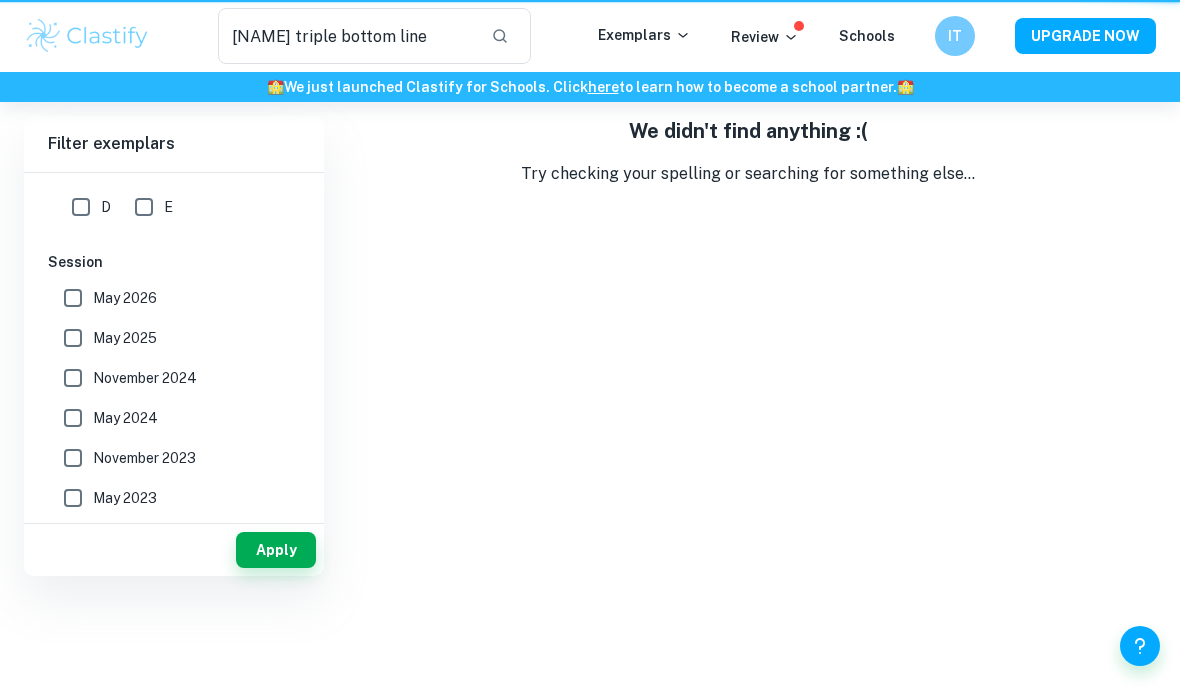 click on "May 2021" at bounding box center [168, 658] 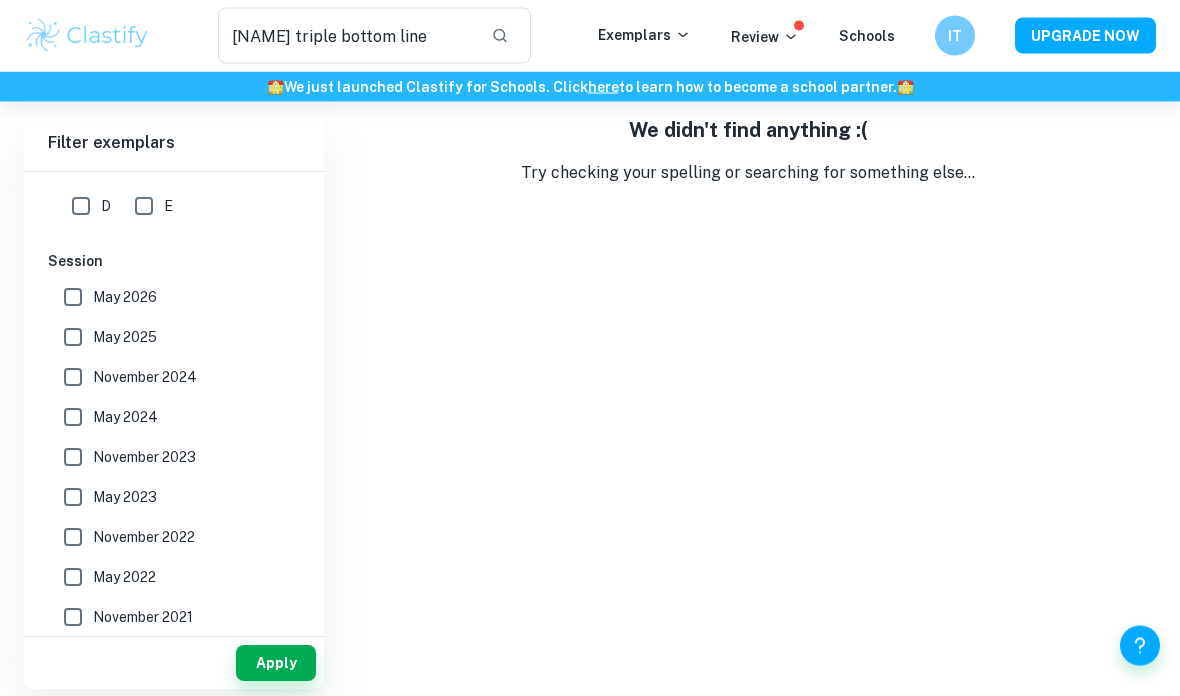 click on "May 2021" at bounding box center [73, 658] 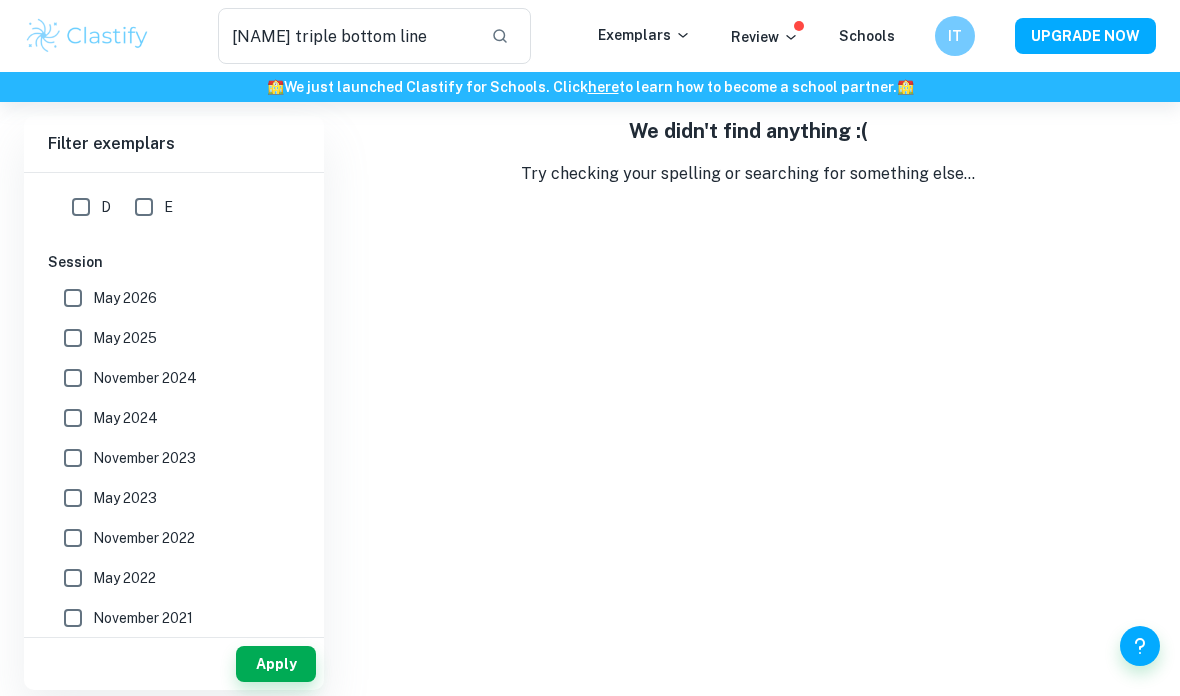 scroll, scrollTop: 176, scrollLeft: 0, axis: vertical 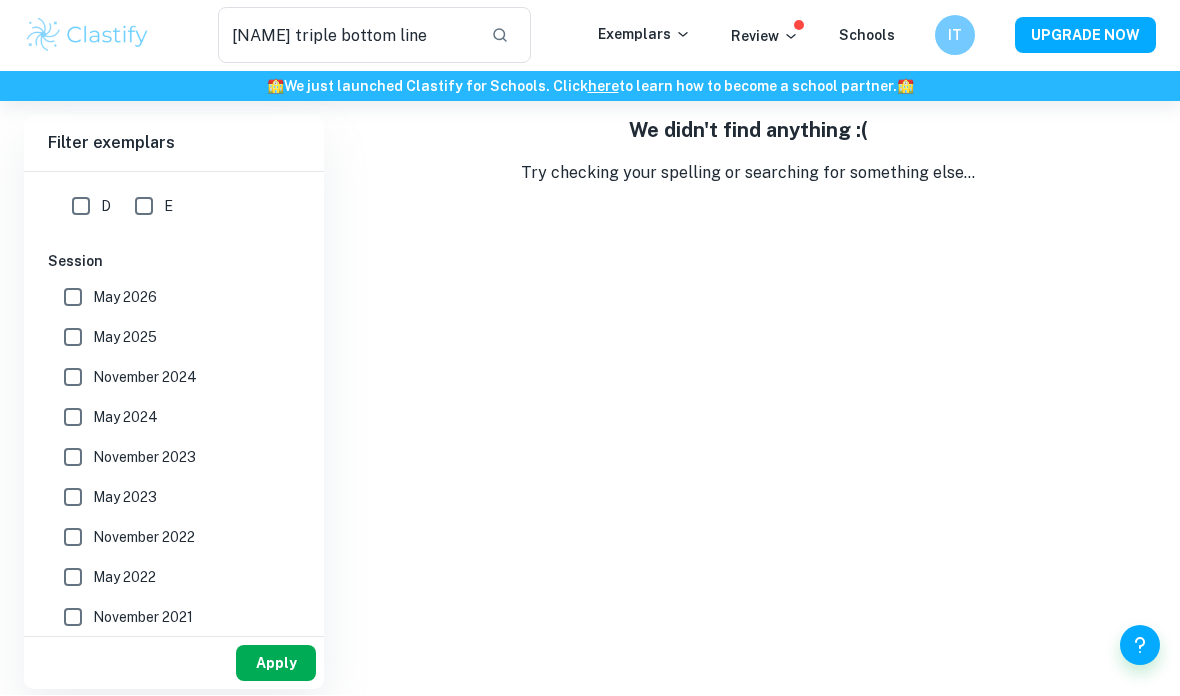 click on "Apply" at bounding box center (276, 664) 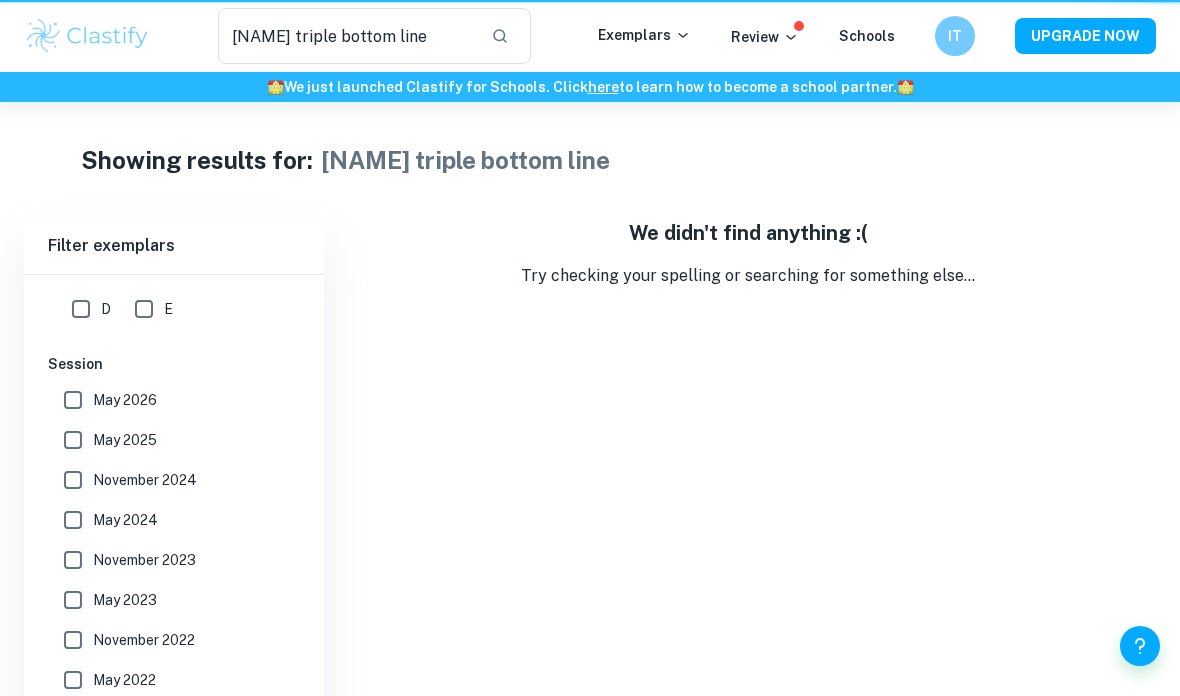 scroll, scrollTop: 102, scrollLeft: 0, axis: vertical 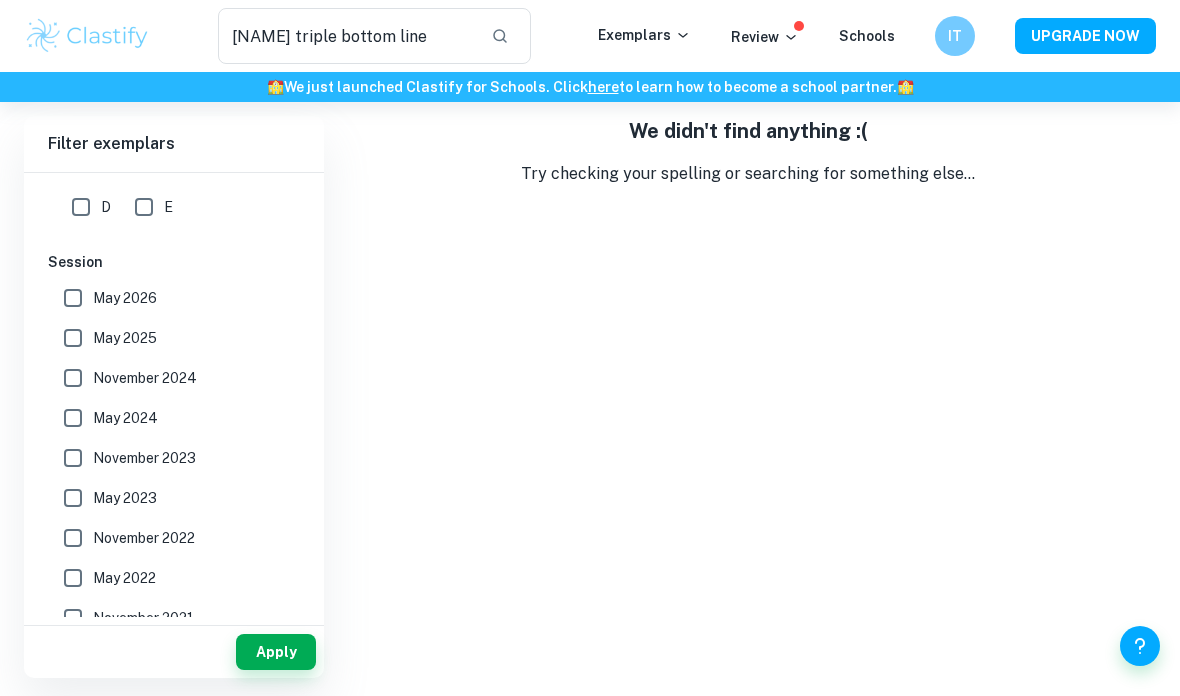 click on "May 2021" at bounding box center (168, 658) 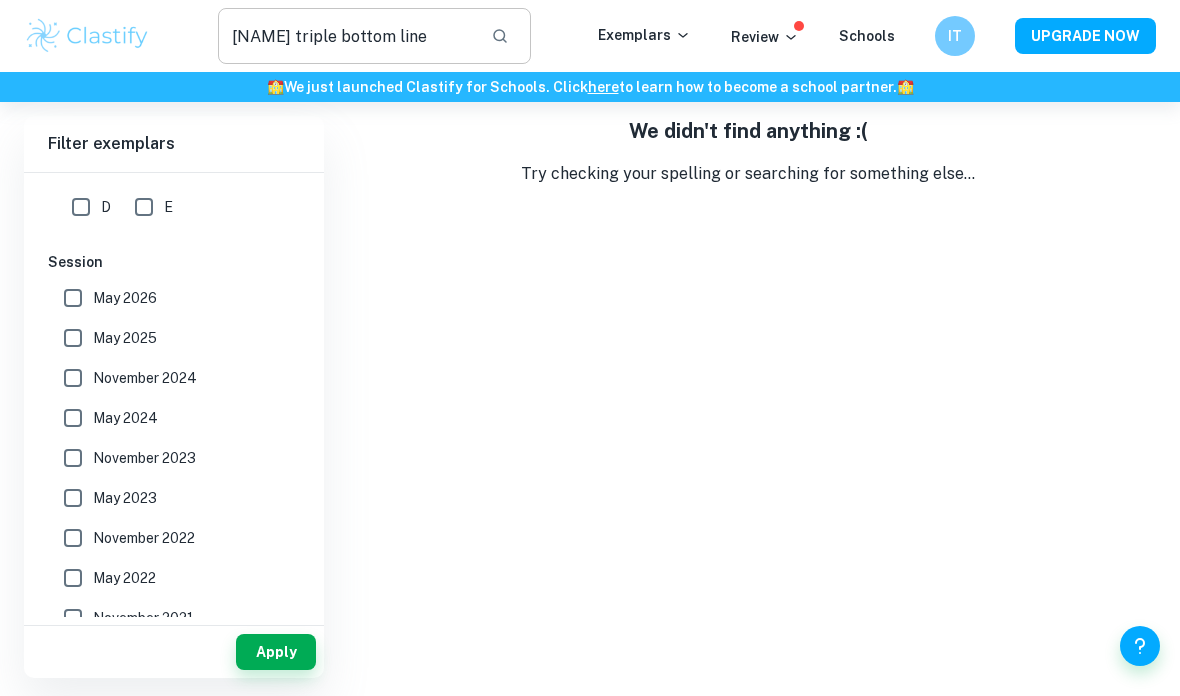 click on "[NAME] triple bottom line" at bounding box center [346, 36] 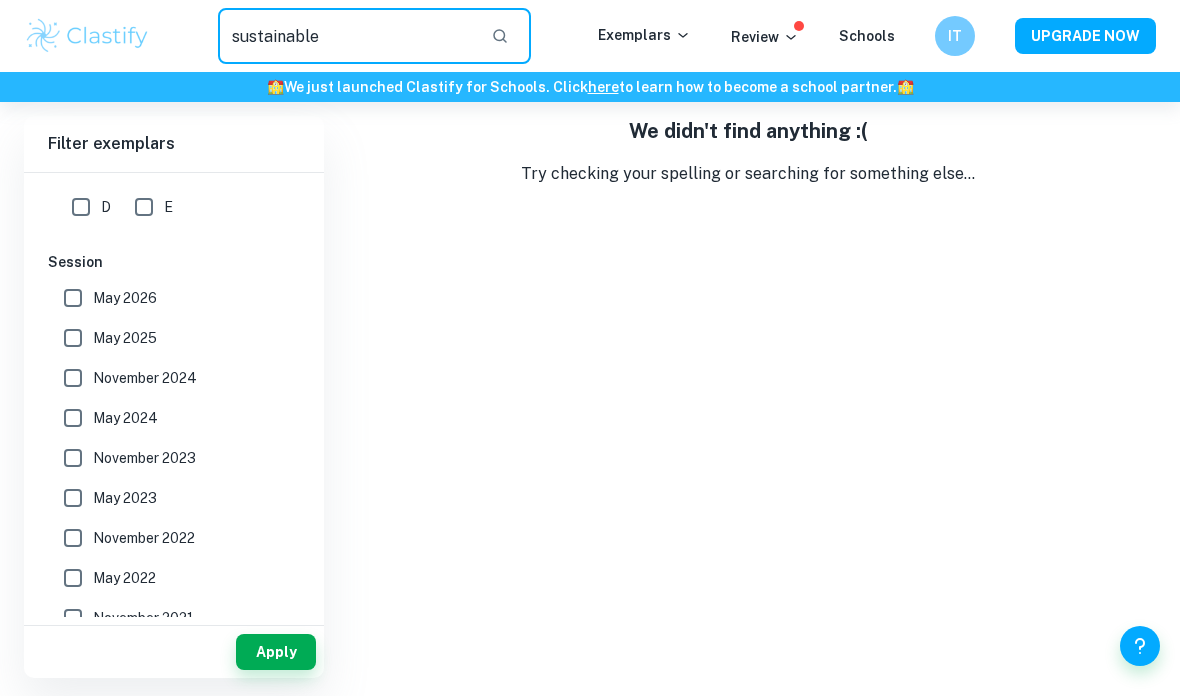 type on "sustainable" 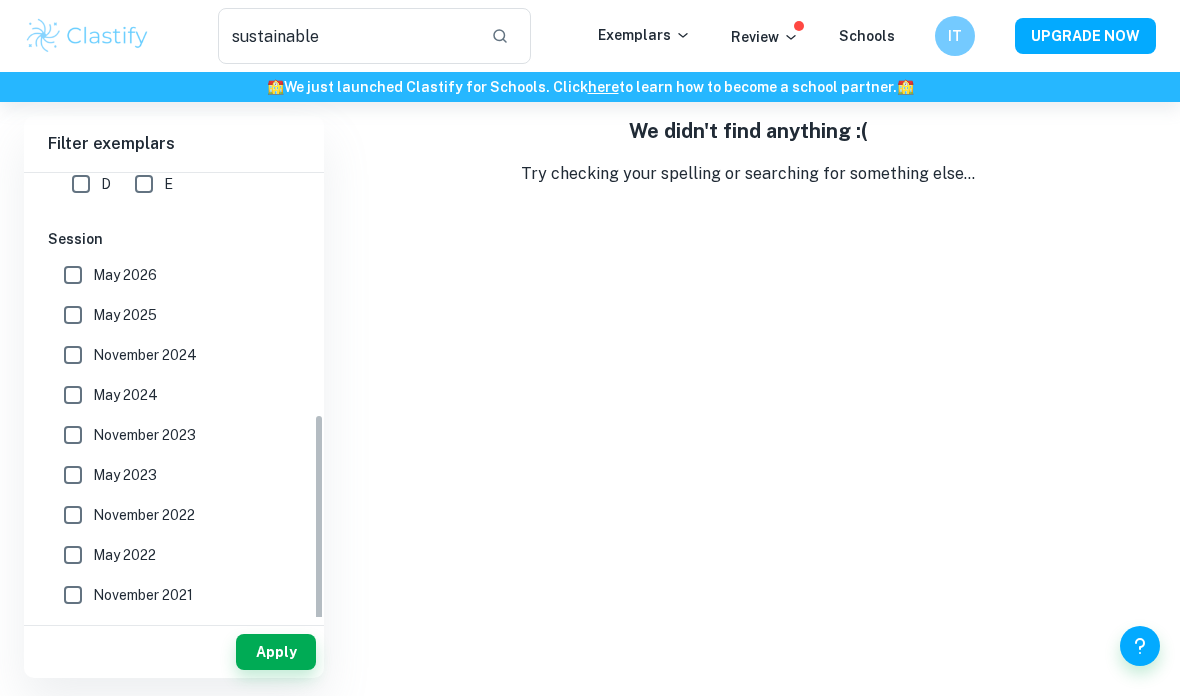 scroll, scrollTop: 442, scrollLeft: 0, axis: vertical 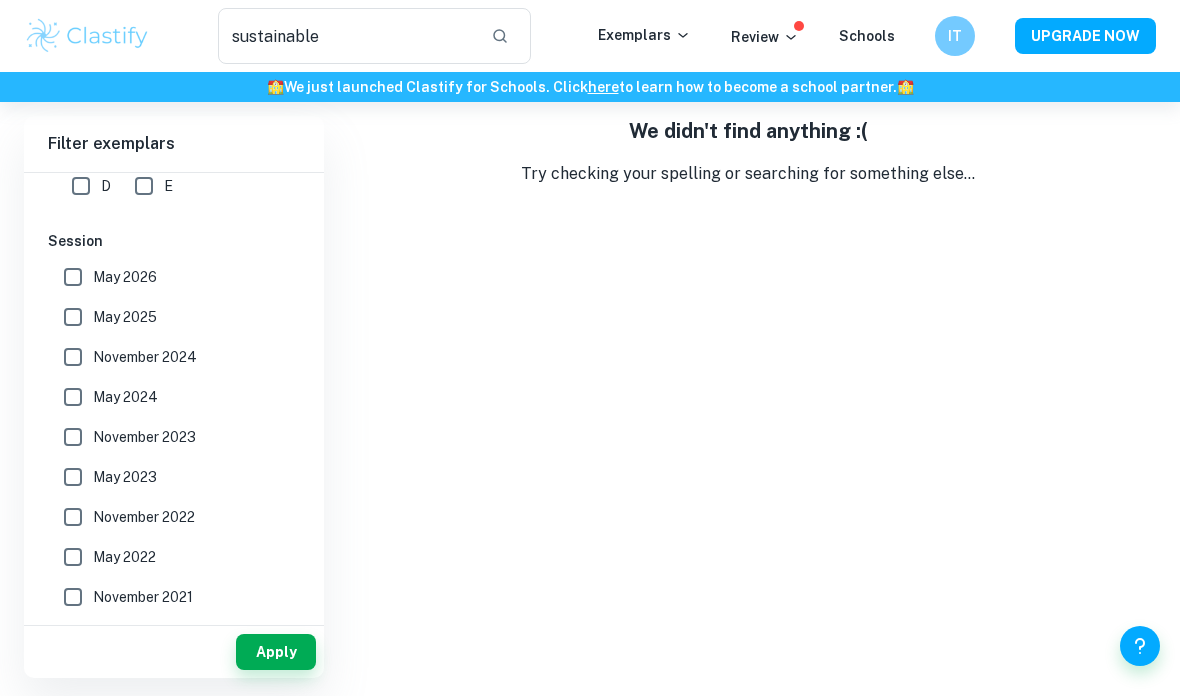 click on "May 2021" at bounding box center [73, 637] 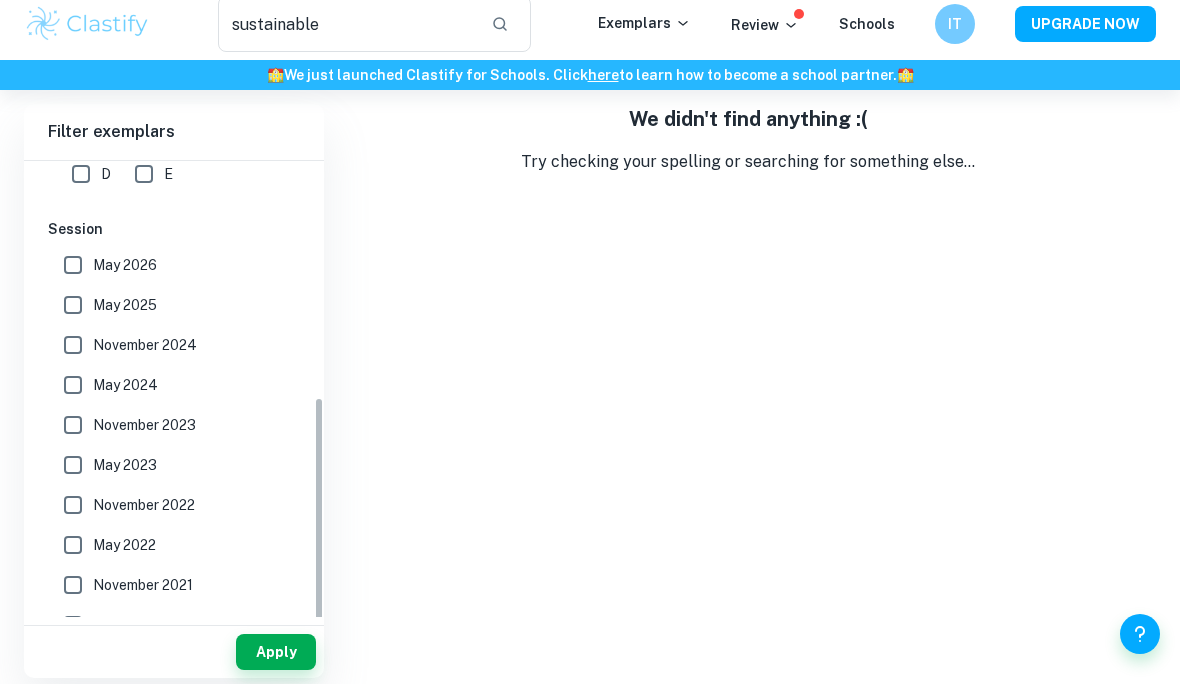 scroll, scrollTop: 425, scrollLeft: 0, axis: vertical 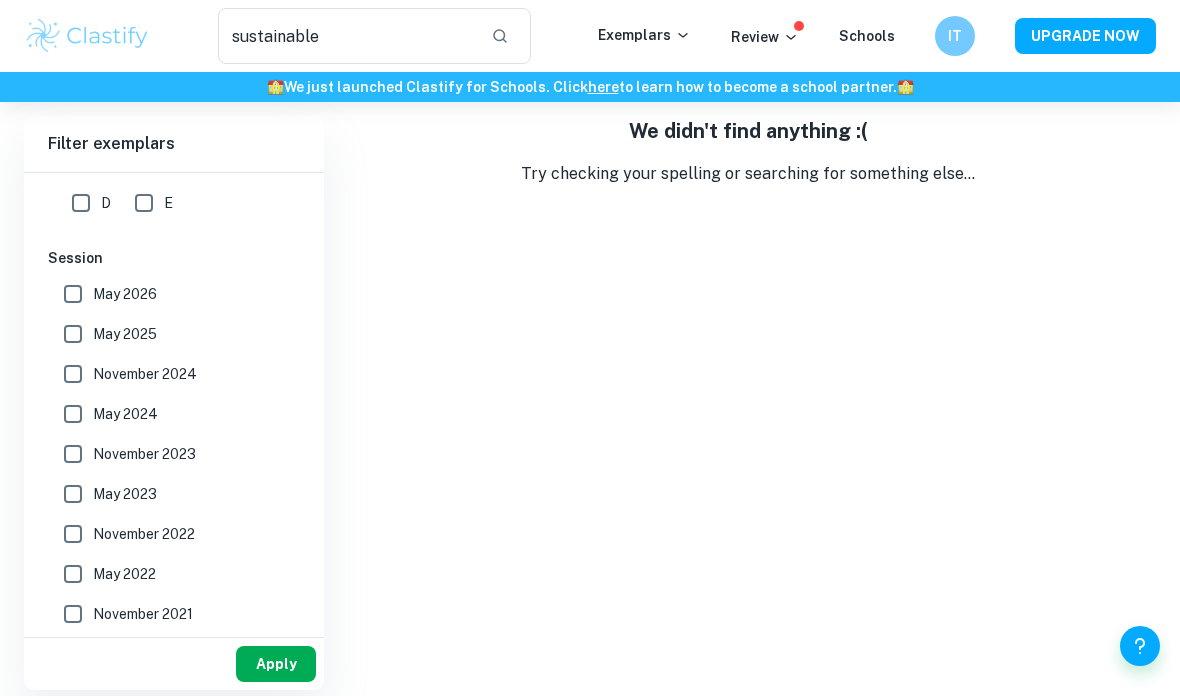 click on "Apply" at bounding box center (276, 664) 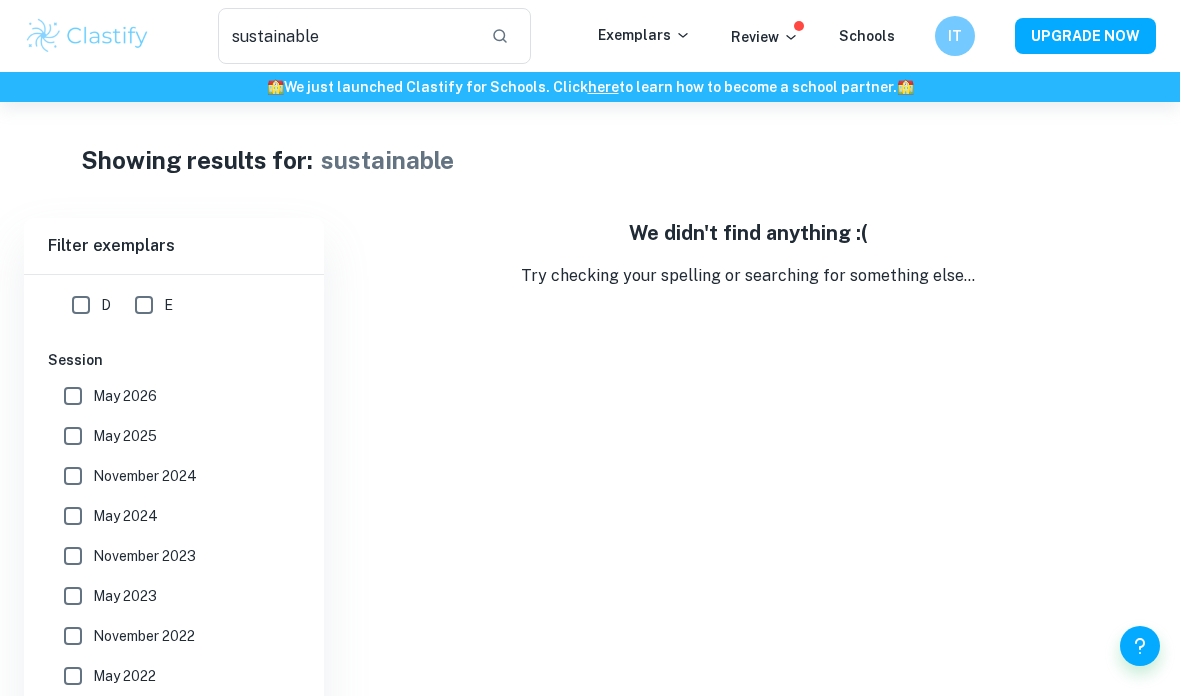 scroll, scrollTop: 102, scrollLeft: 0, axis: vertical 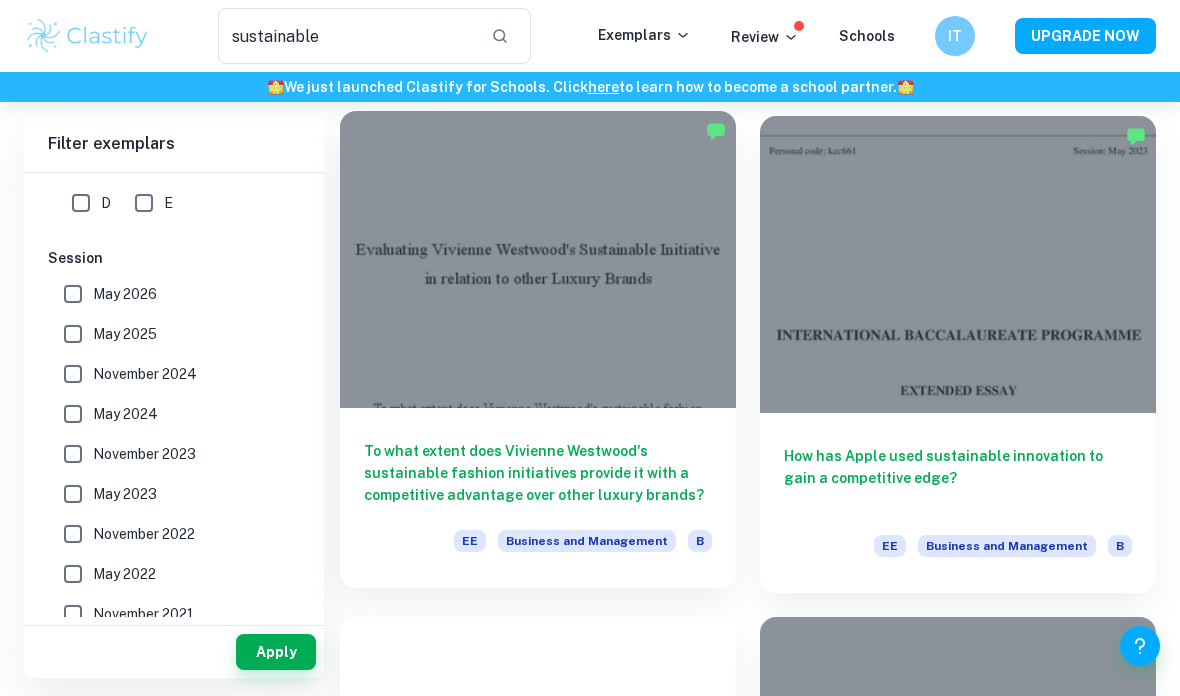 click on "To what extent does Vivienne Westwood's sustainable fashion initiatives provide it with a competitive advantage over other luxury brands?" at bounding box center [538, 473] 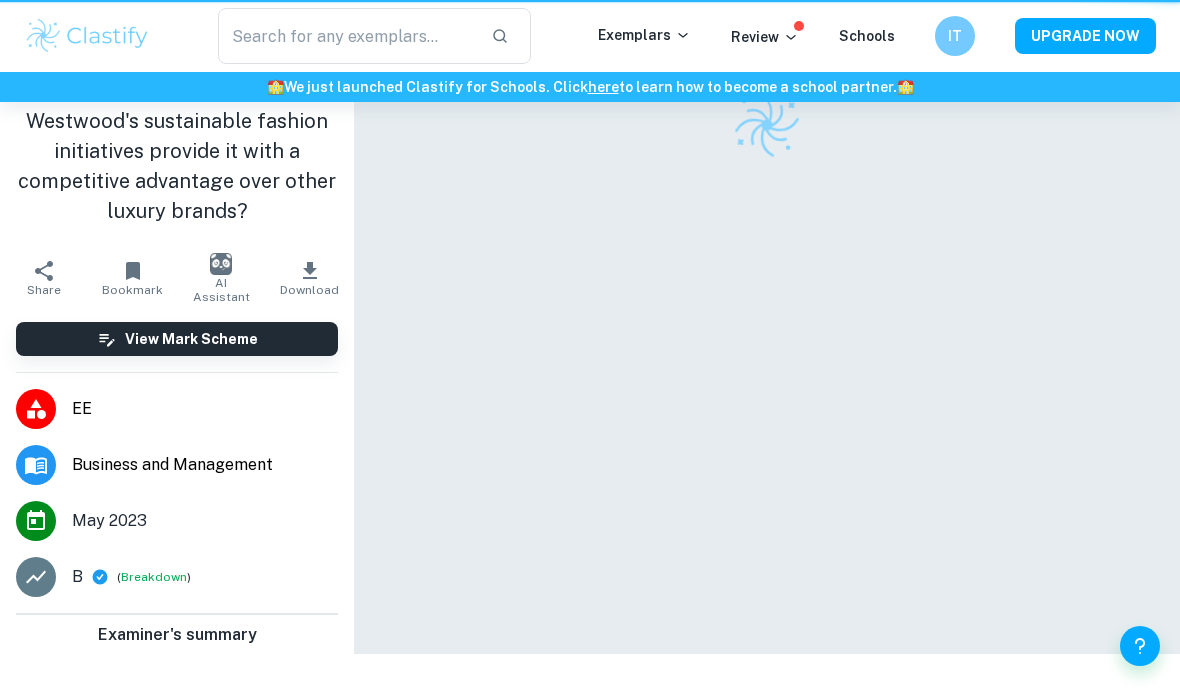 scroll, scrollTop: 0, scrollLeft: 0, axis: both 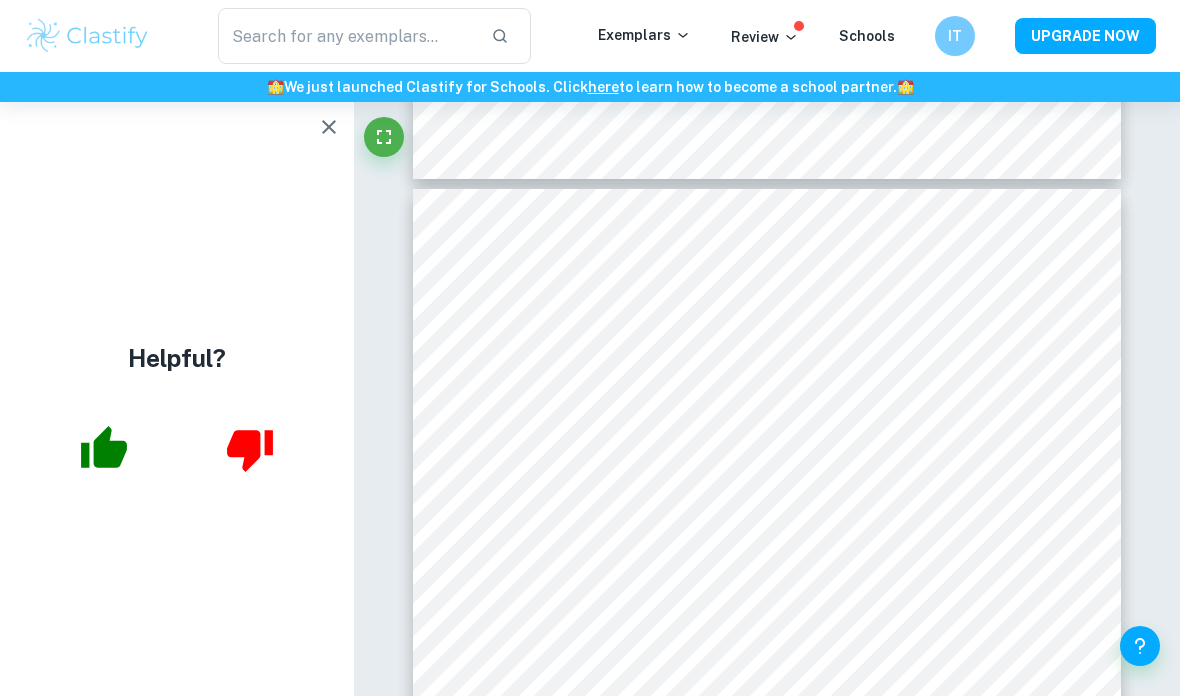 click 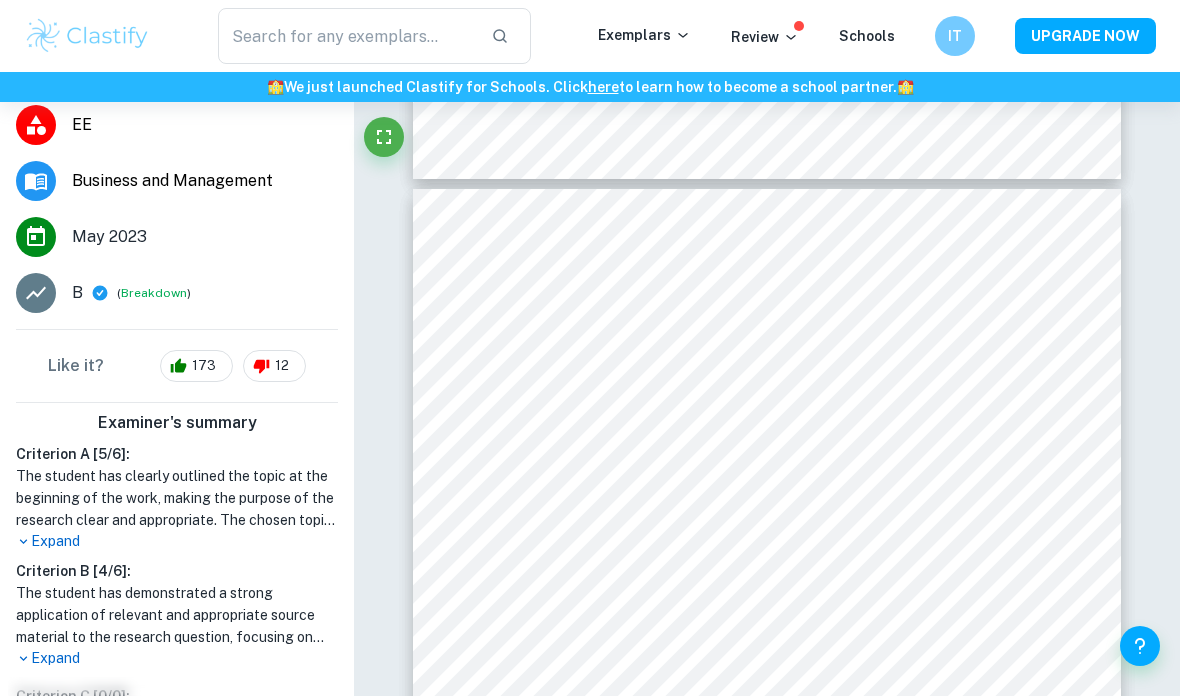 scroll, scrollTop: 428, scrollLeft: 0, axis: vertical 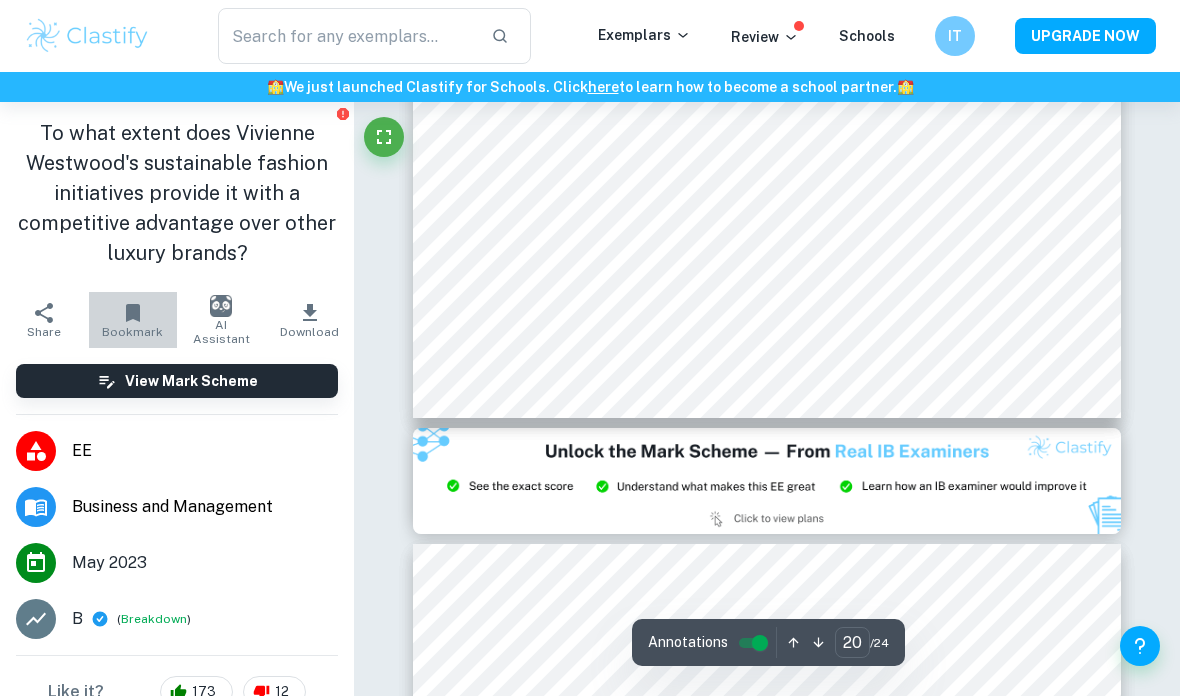 click 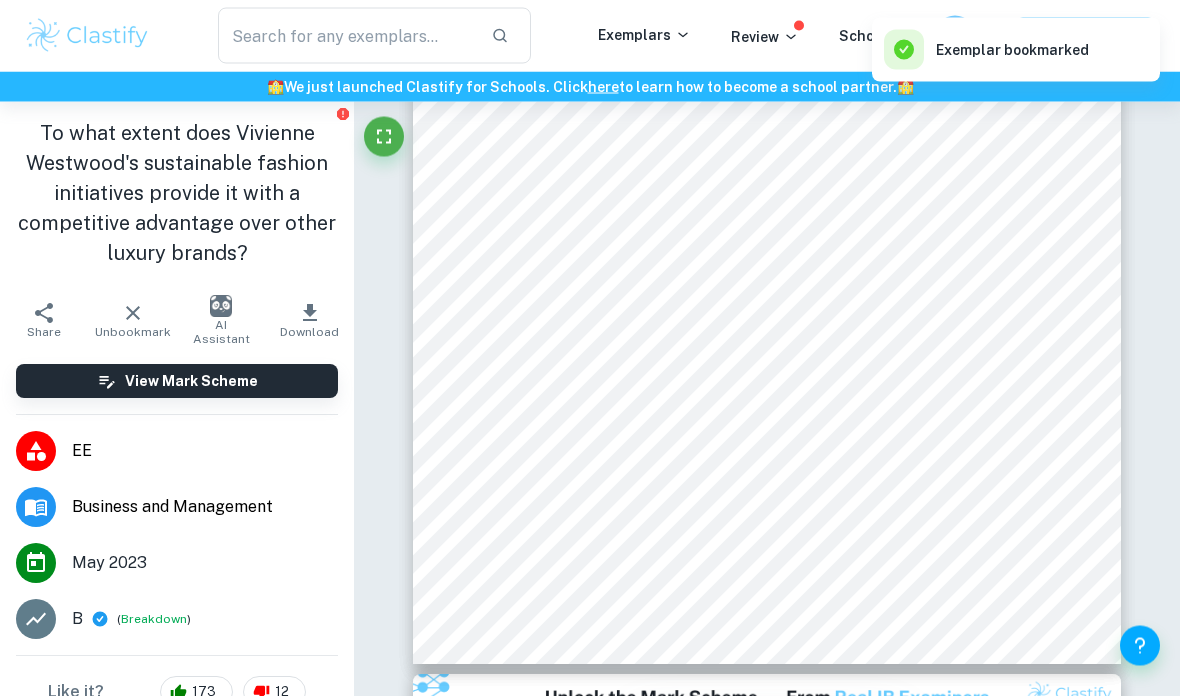 scroll, scrollTop: 20113, scrollLeft: 0, axis: vertical 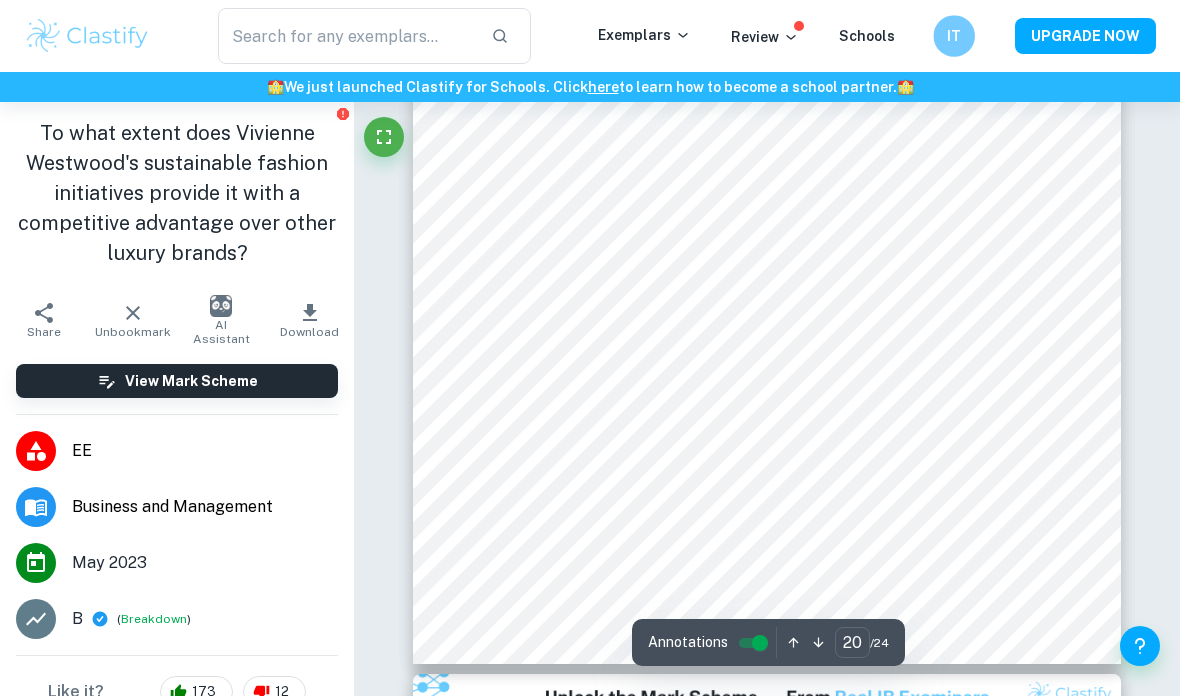 click on "IT" at bounding box center [954, 36] 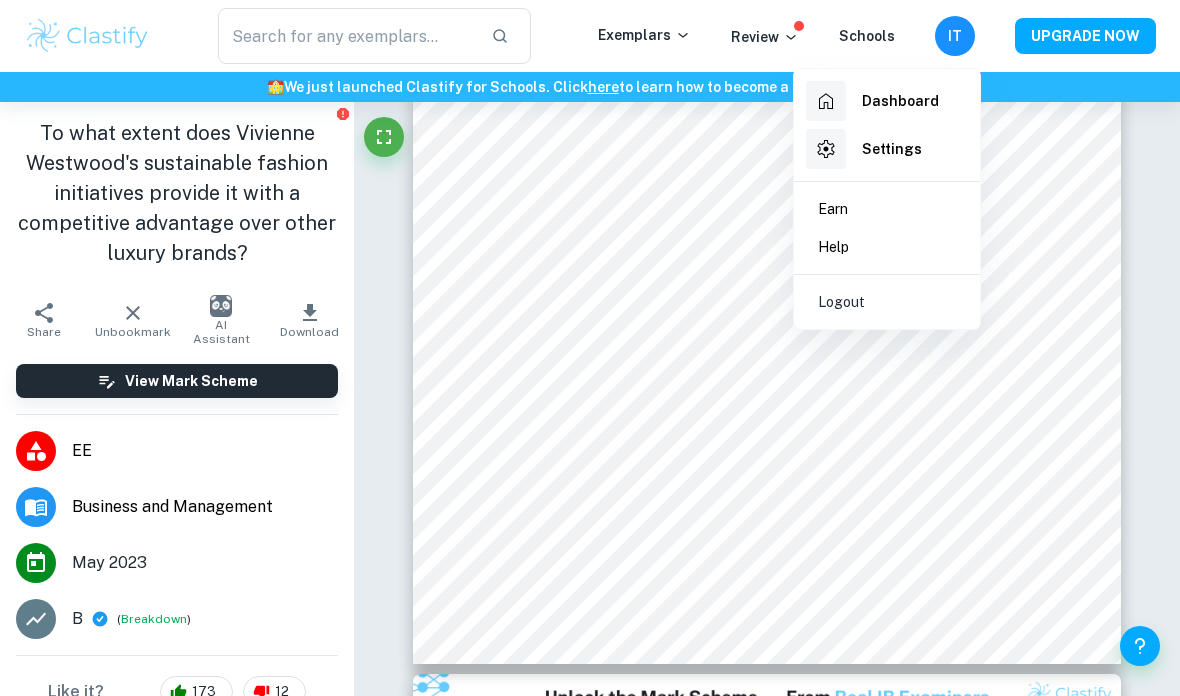 click at bounding box center [590, 348] 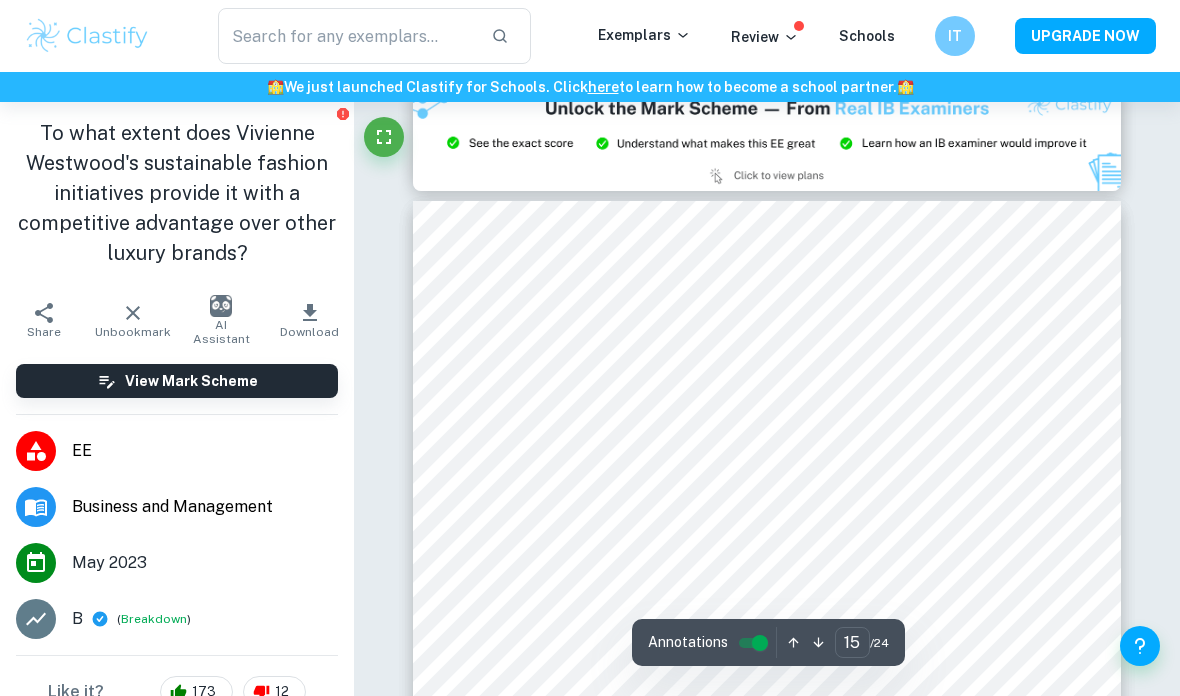 type on "14" 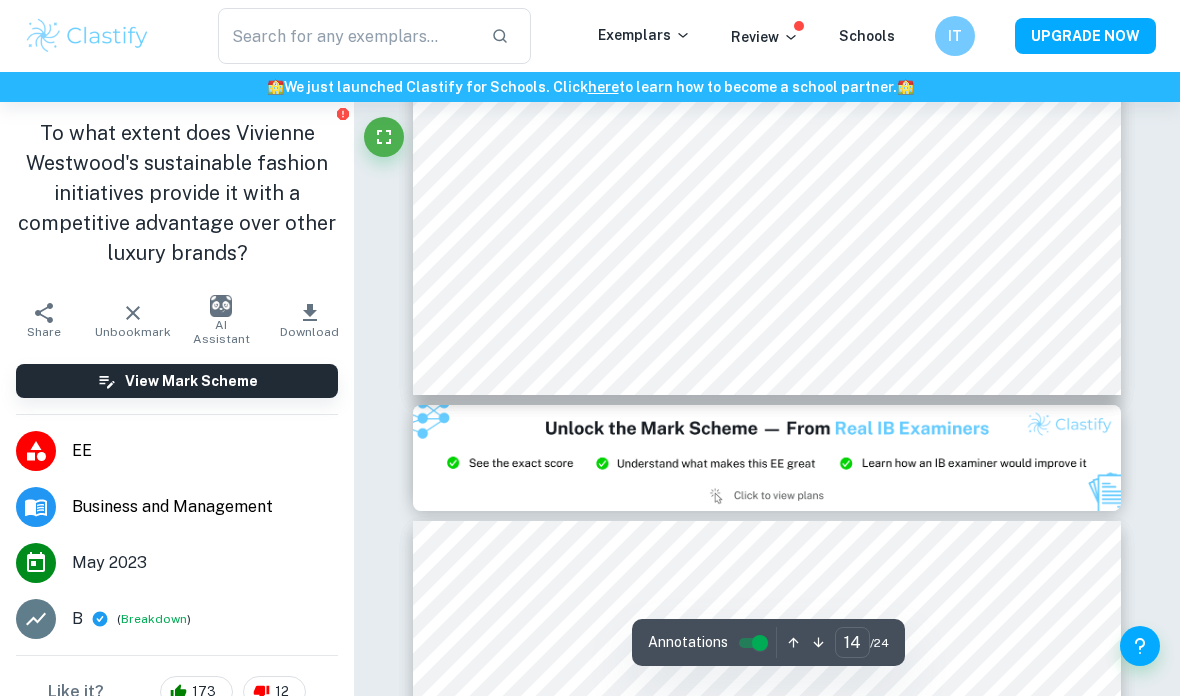 scroll, scrollTop: 13698, scrollLeft: 0, axis: vertical 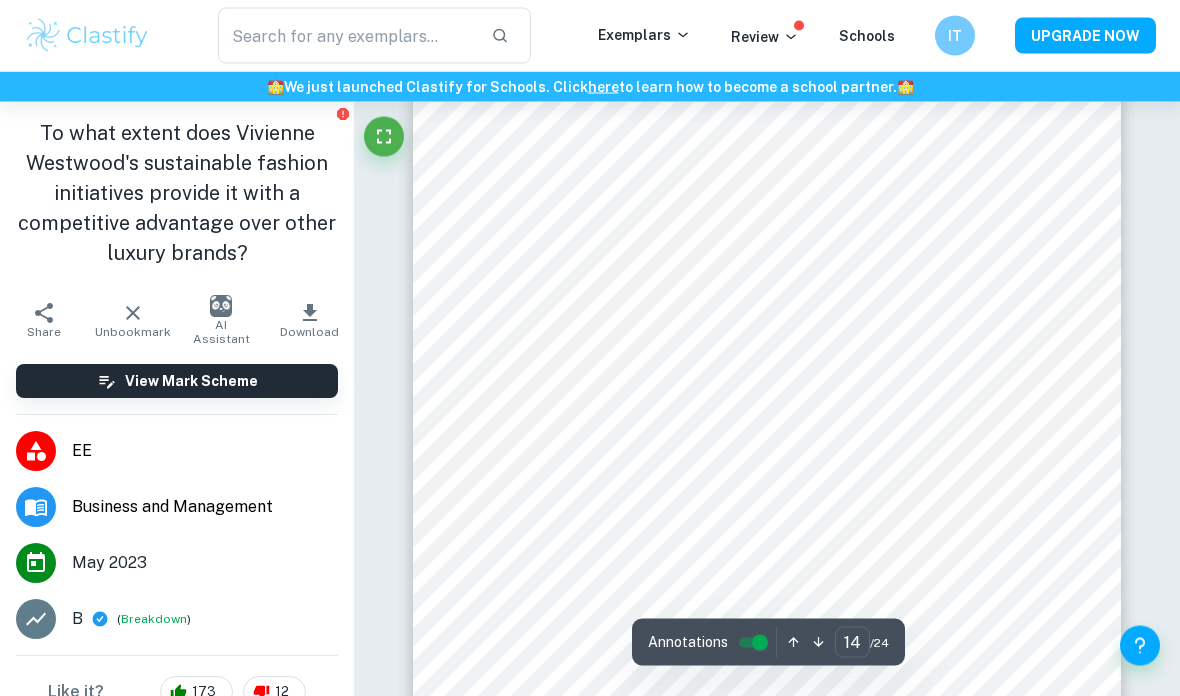 type on "sustainable" 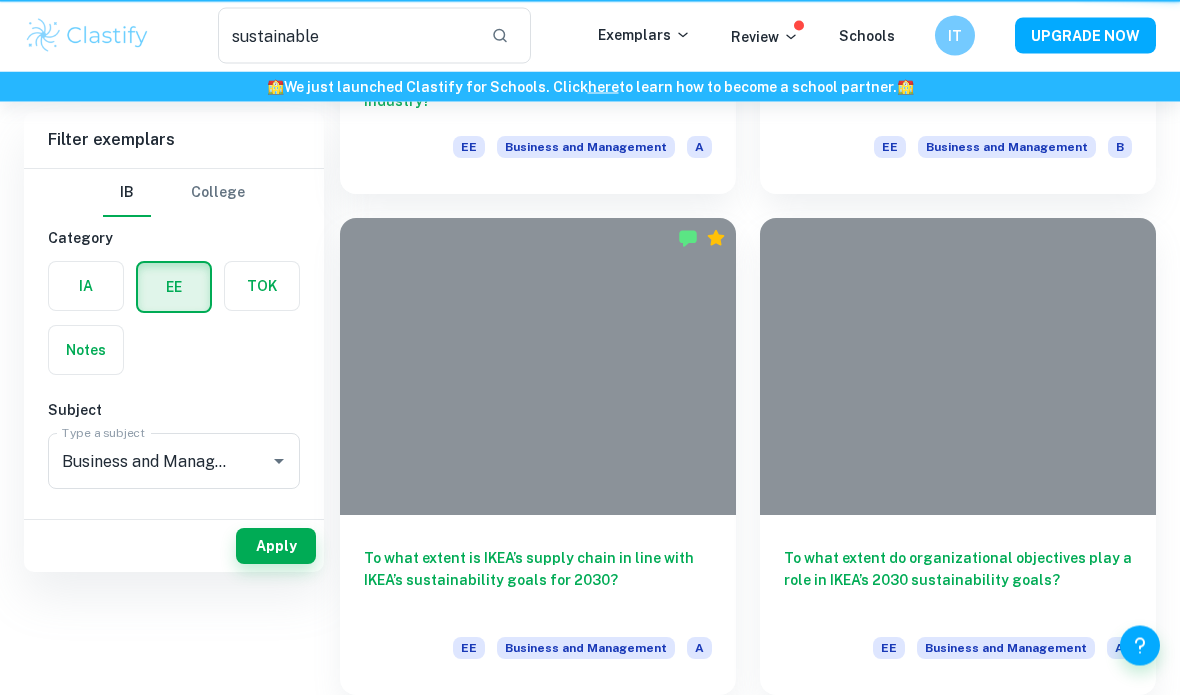 scroll, scrollTop: 102, scrollLeft: 0, axis: vertical 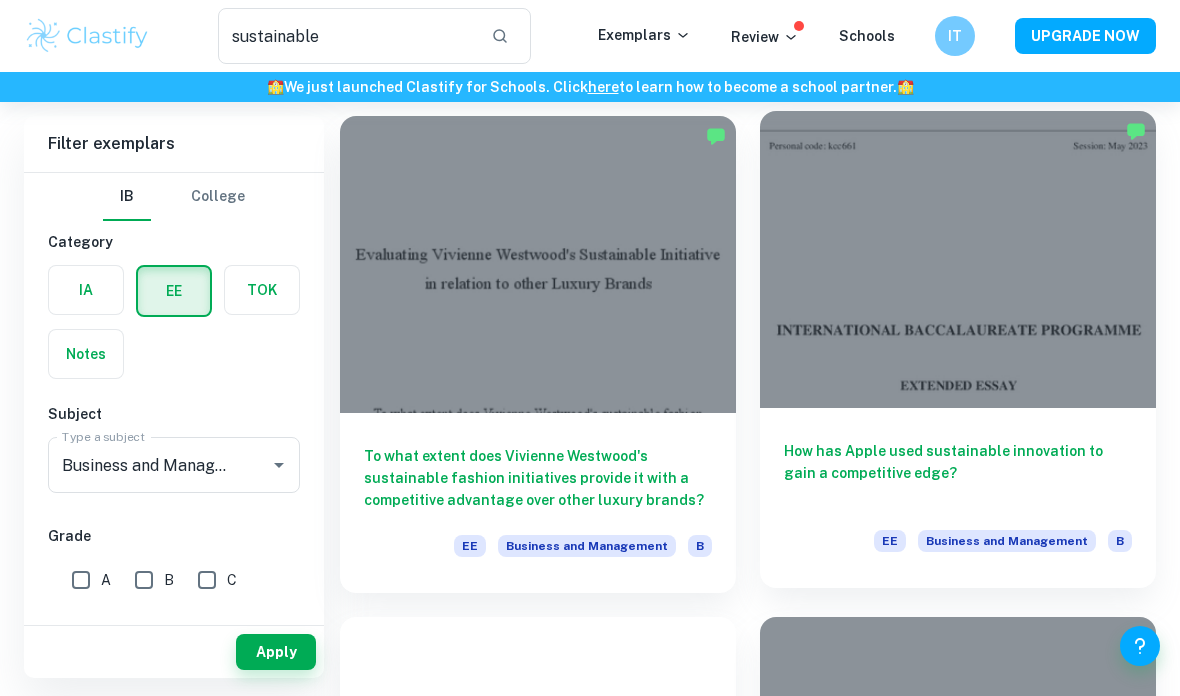 click at bounding box center (958, 259) 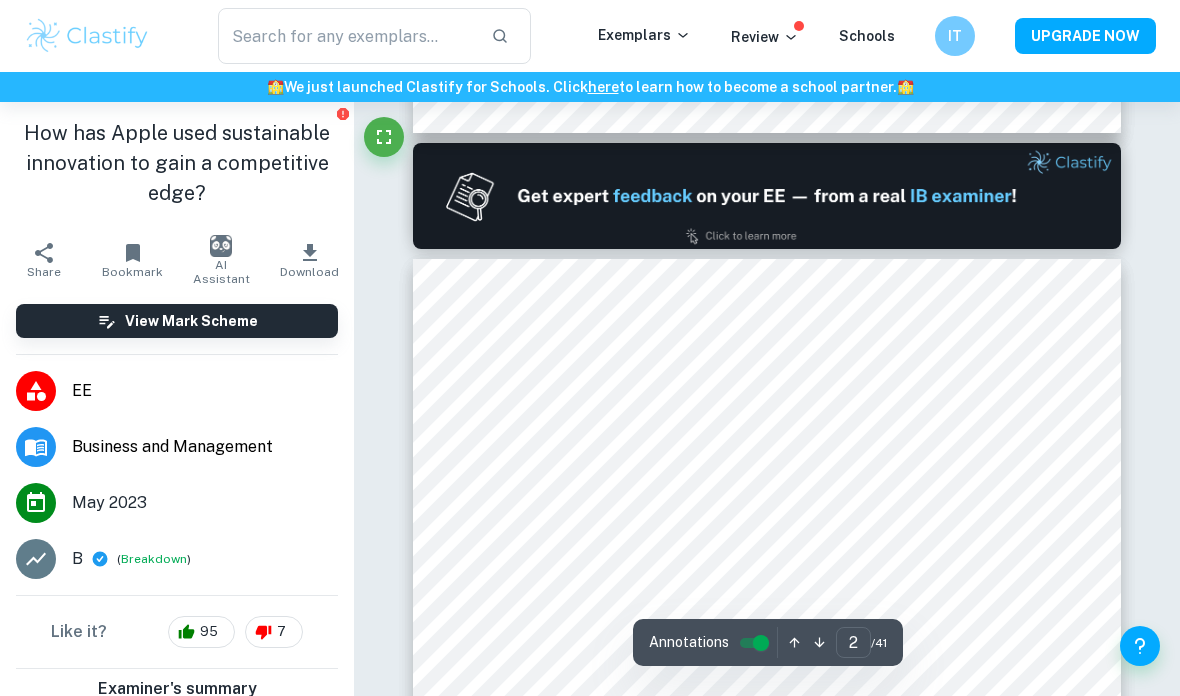 scroll, scrollTop: 904, scrollLeft: 0, axis: vertical 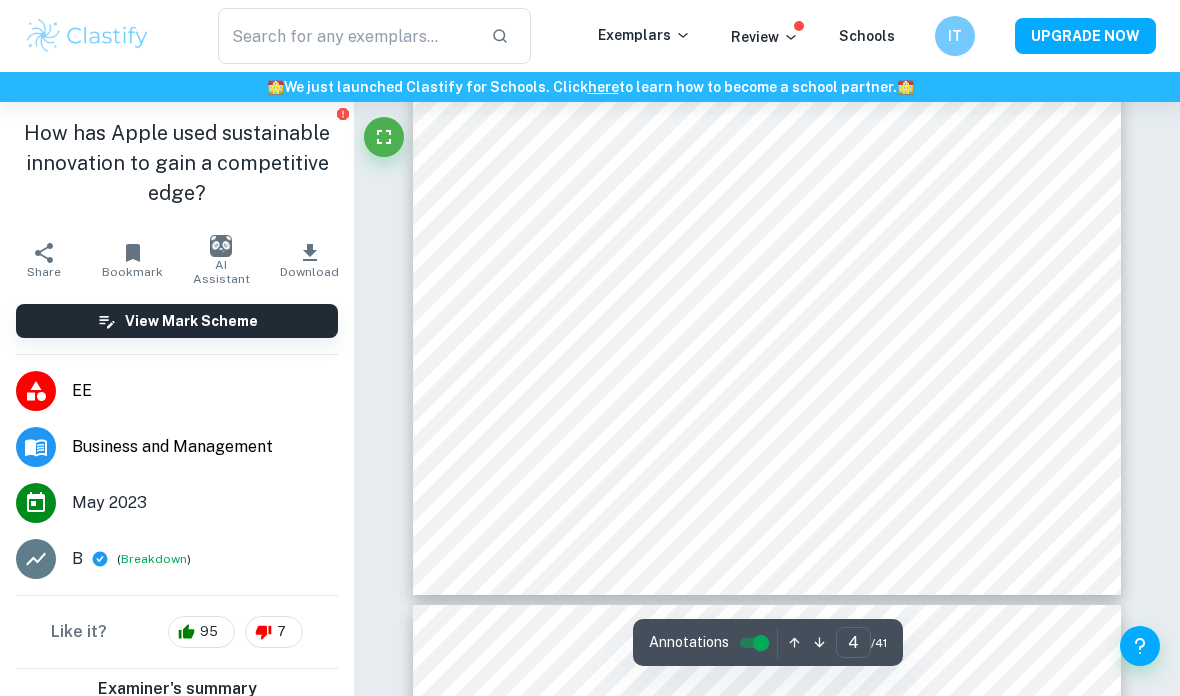 type on "5" 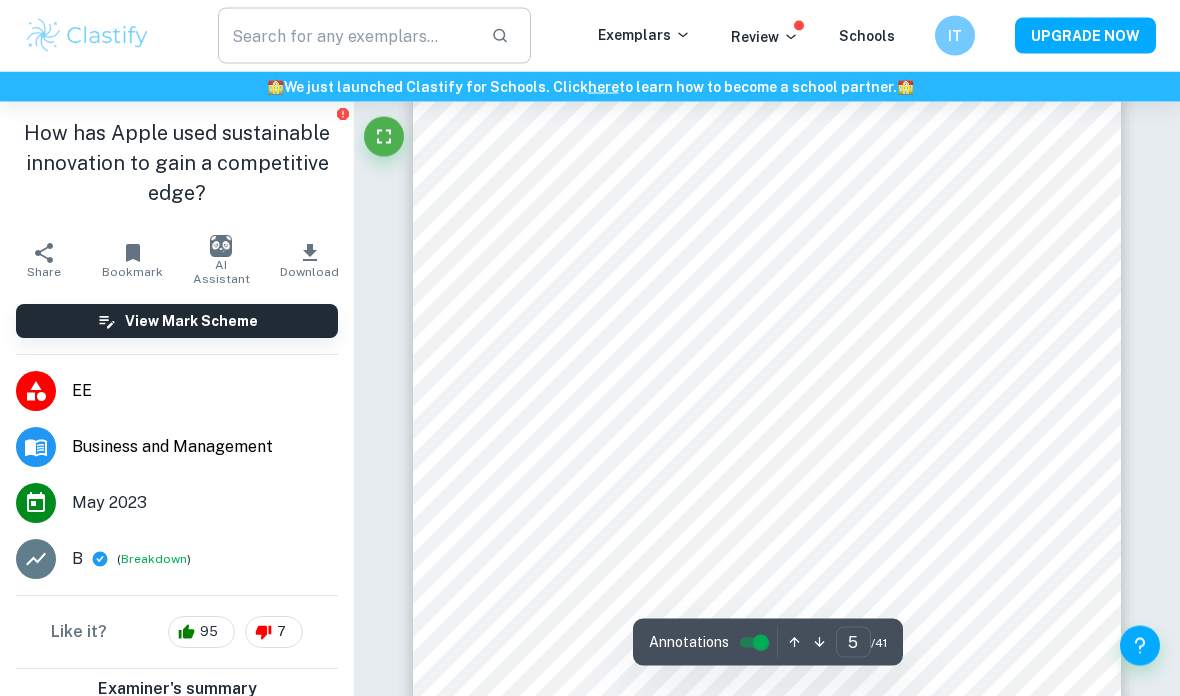 scroll, scrollTop: 4080, scrollLeft: 0, axis: vertical 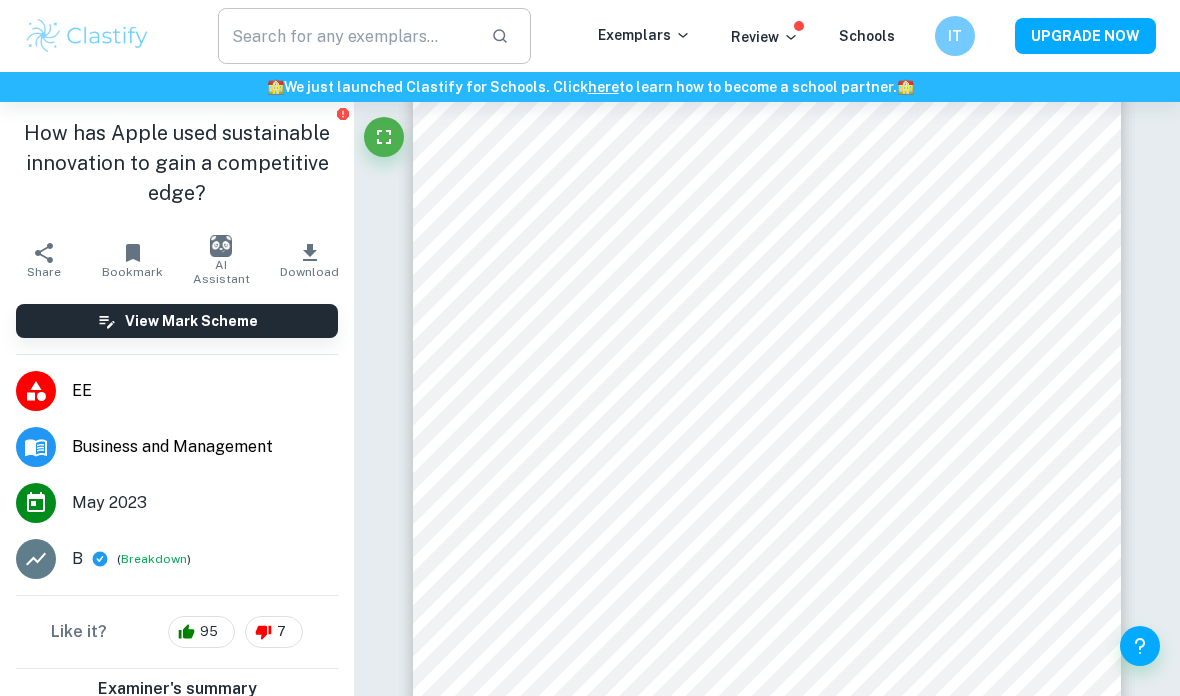 type on "sustainable" 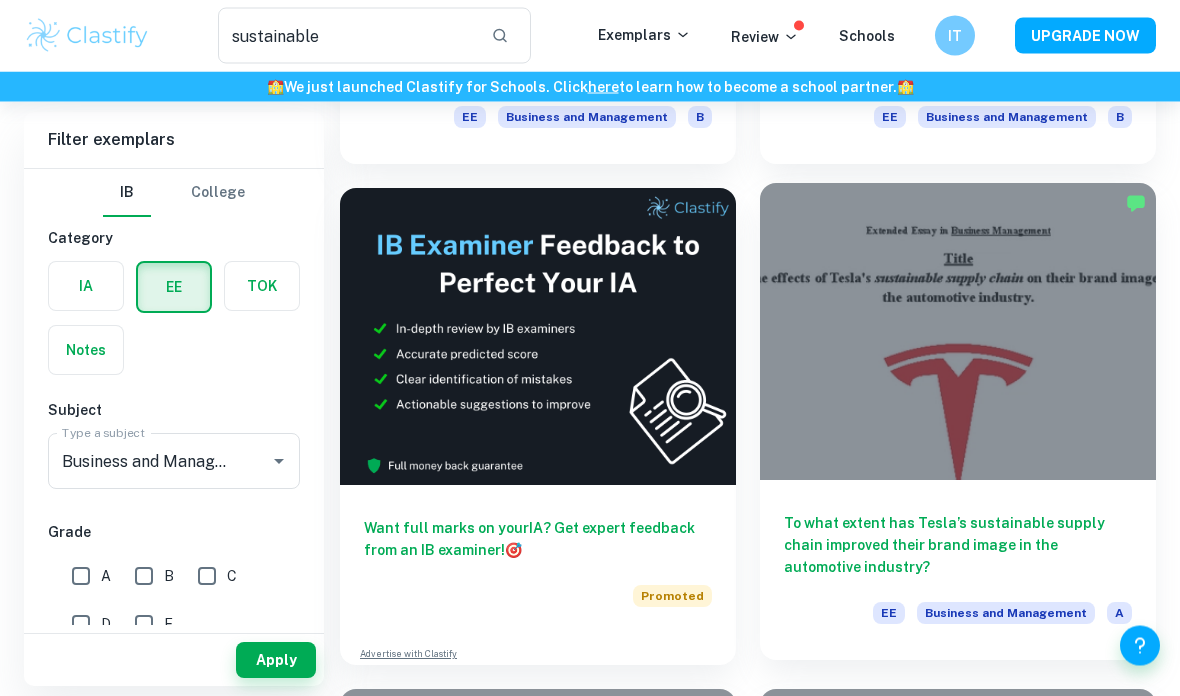 scroll, scrollTop: 531, scrollLeft: 0, axis: vertical 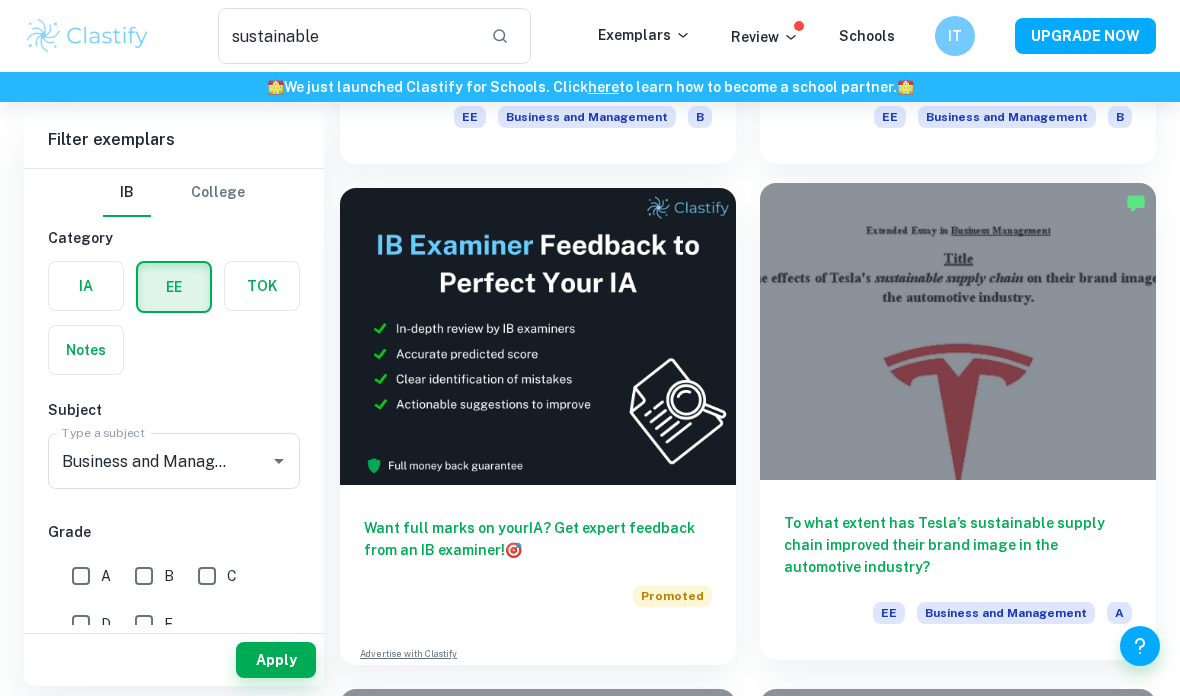 click at bounding box center (958, 331) 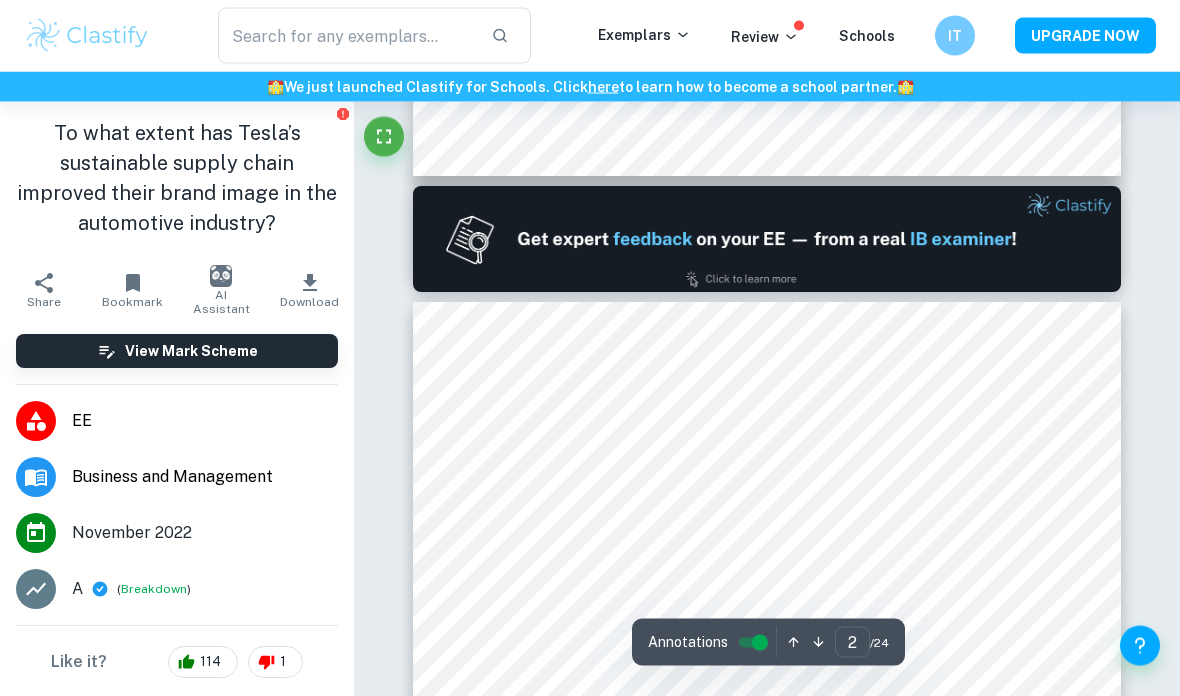 scroll, scrollTop: 1066, scrollLeft: 0, axis: vertical 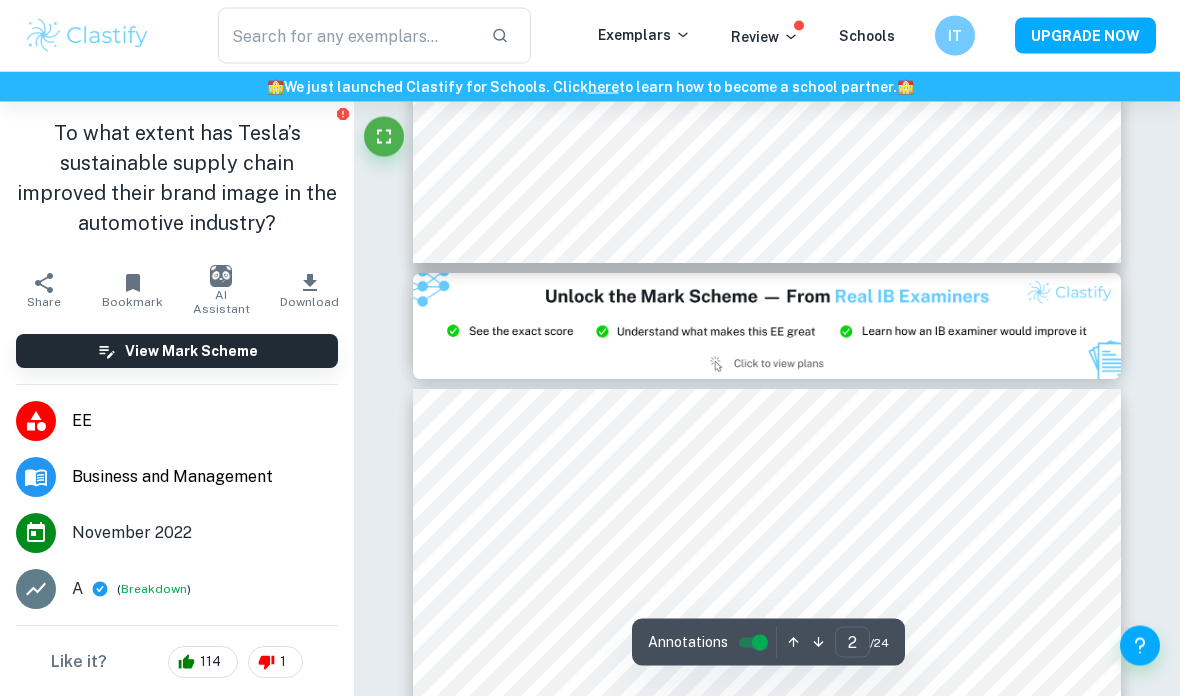 type on "3" 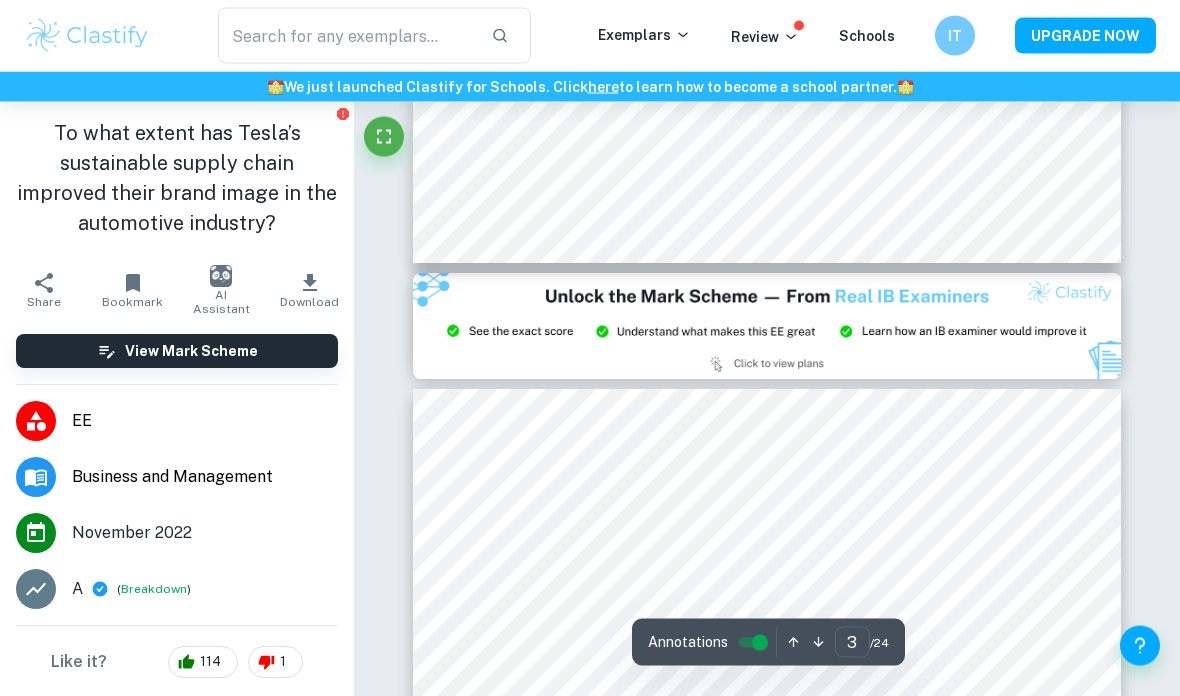 scroll, scrollTop: 2060, scrollLeft: 0, axis: vertical 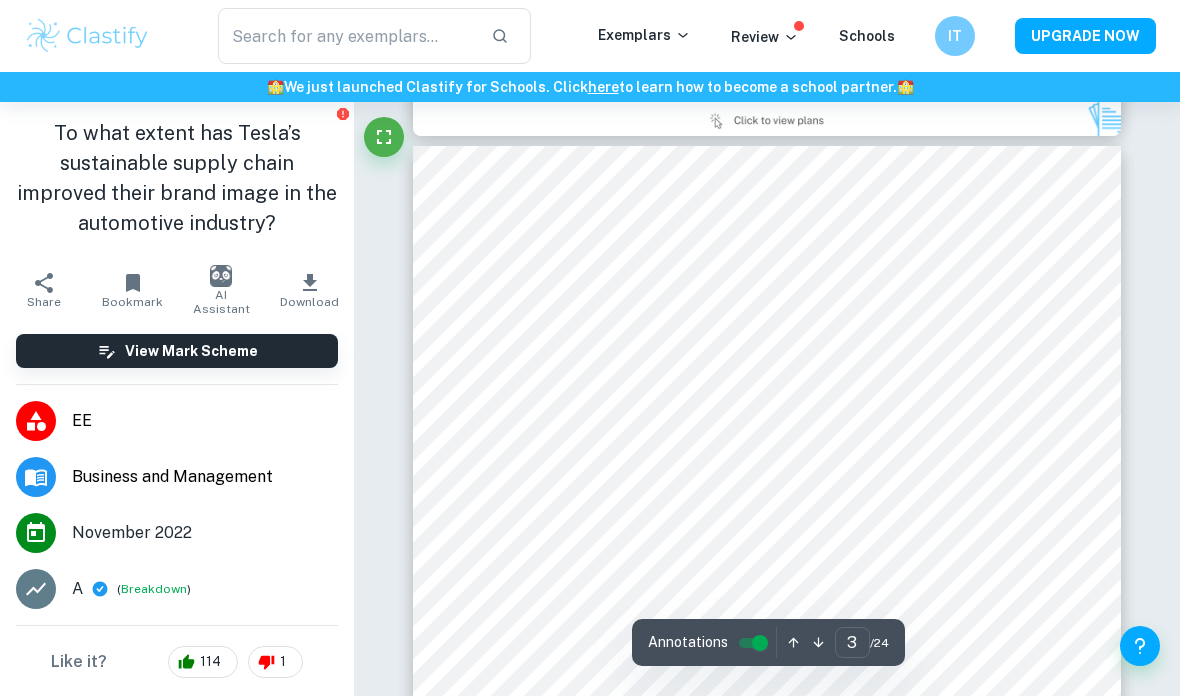 click 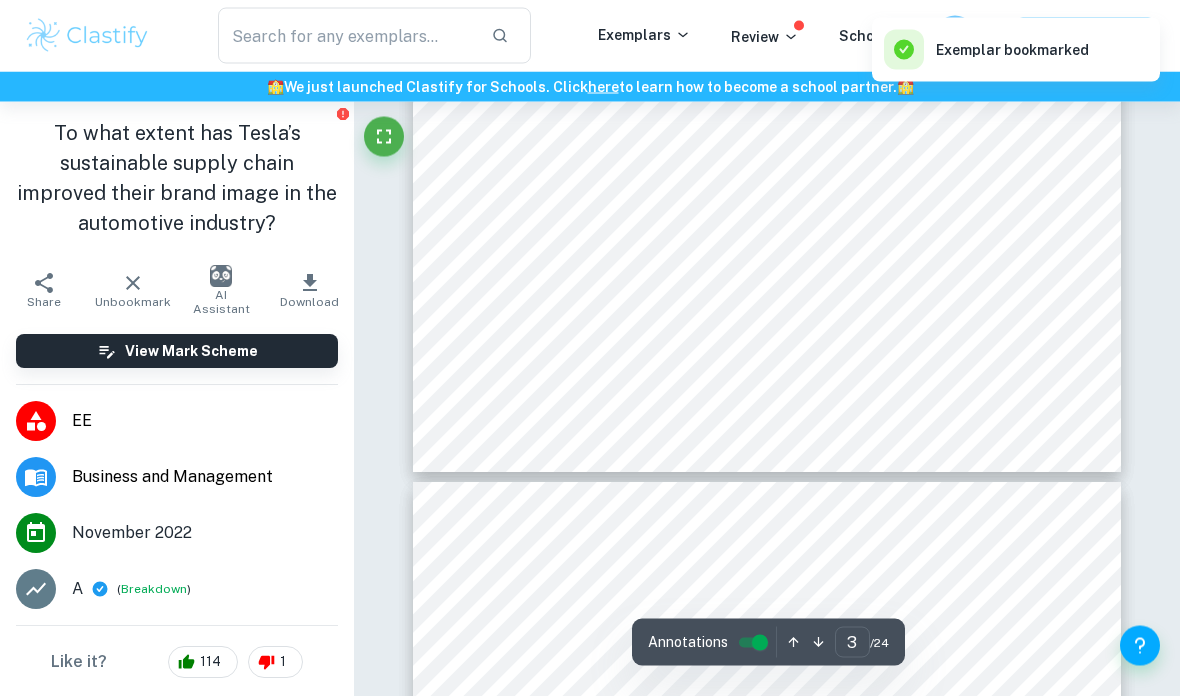 scroll, scrollTop: 2650, scrollLeft: 0, axis: vertical 